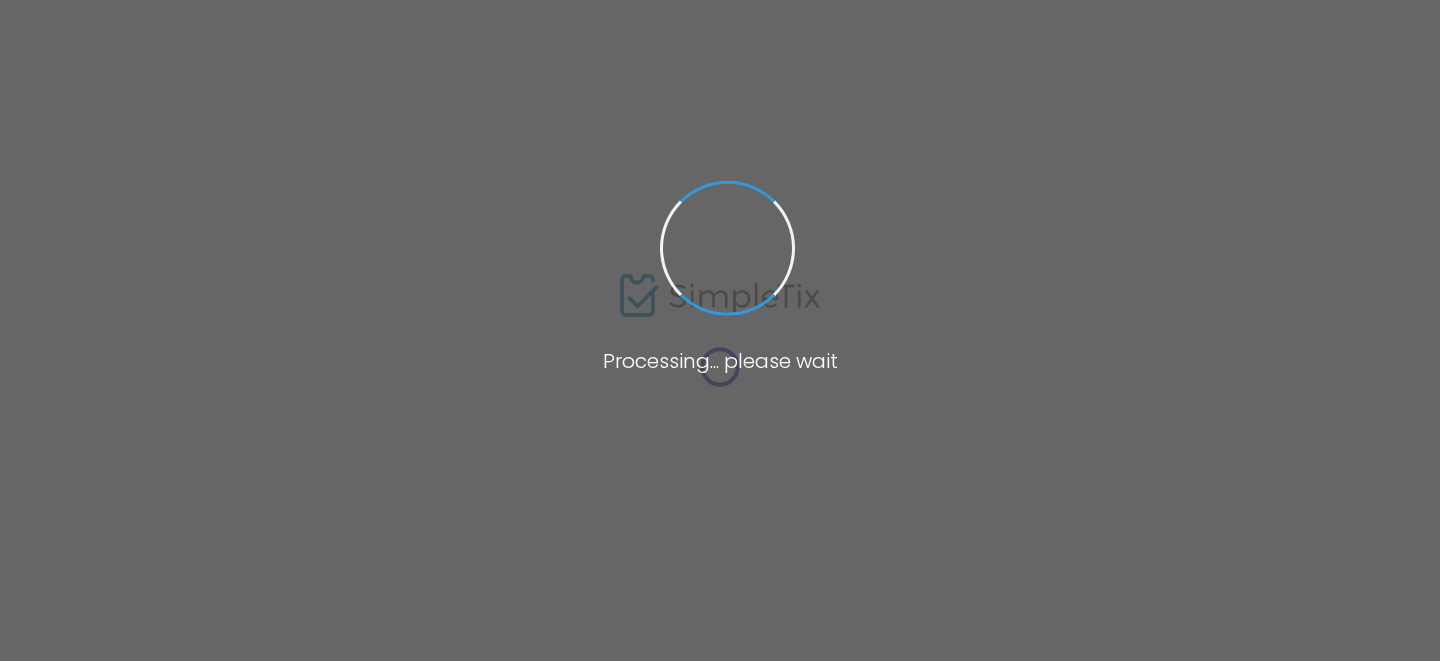 scroll, scrollTop: 0, scrollLeft: 0, axis: both 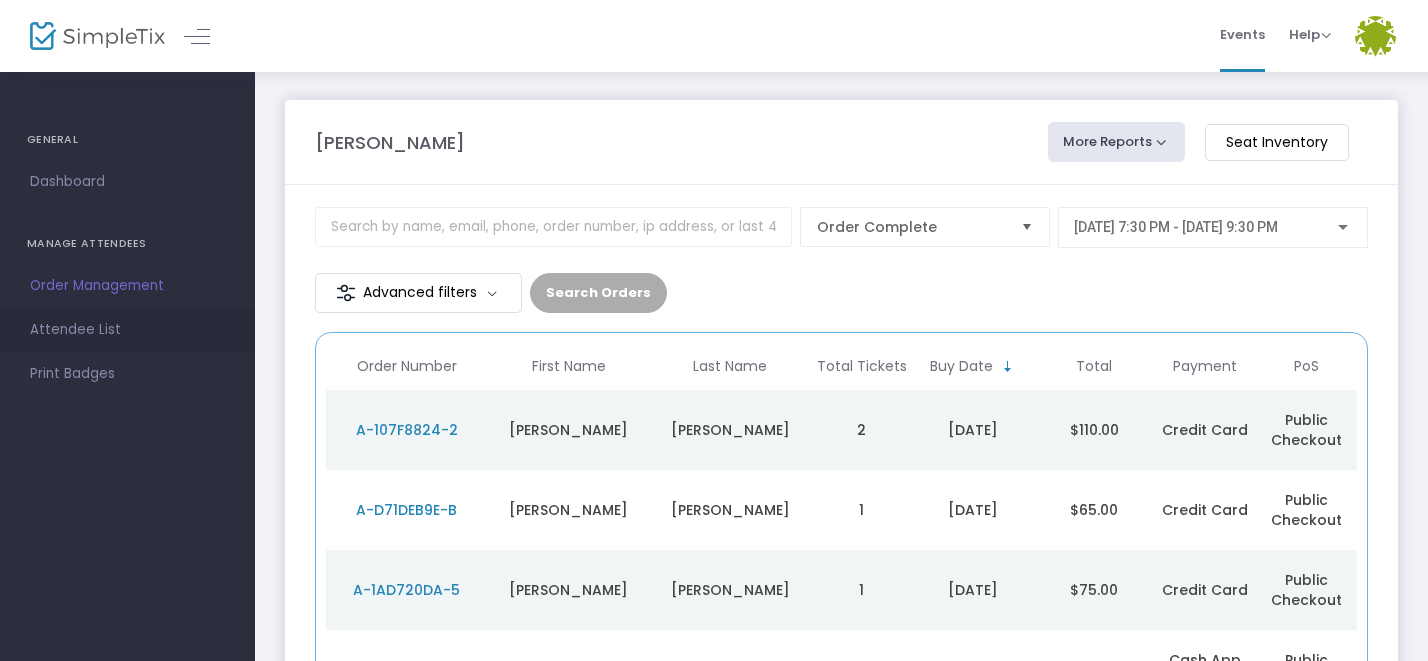 click on "Attendee List" at bounding box center (127, 330) 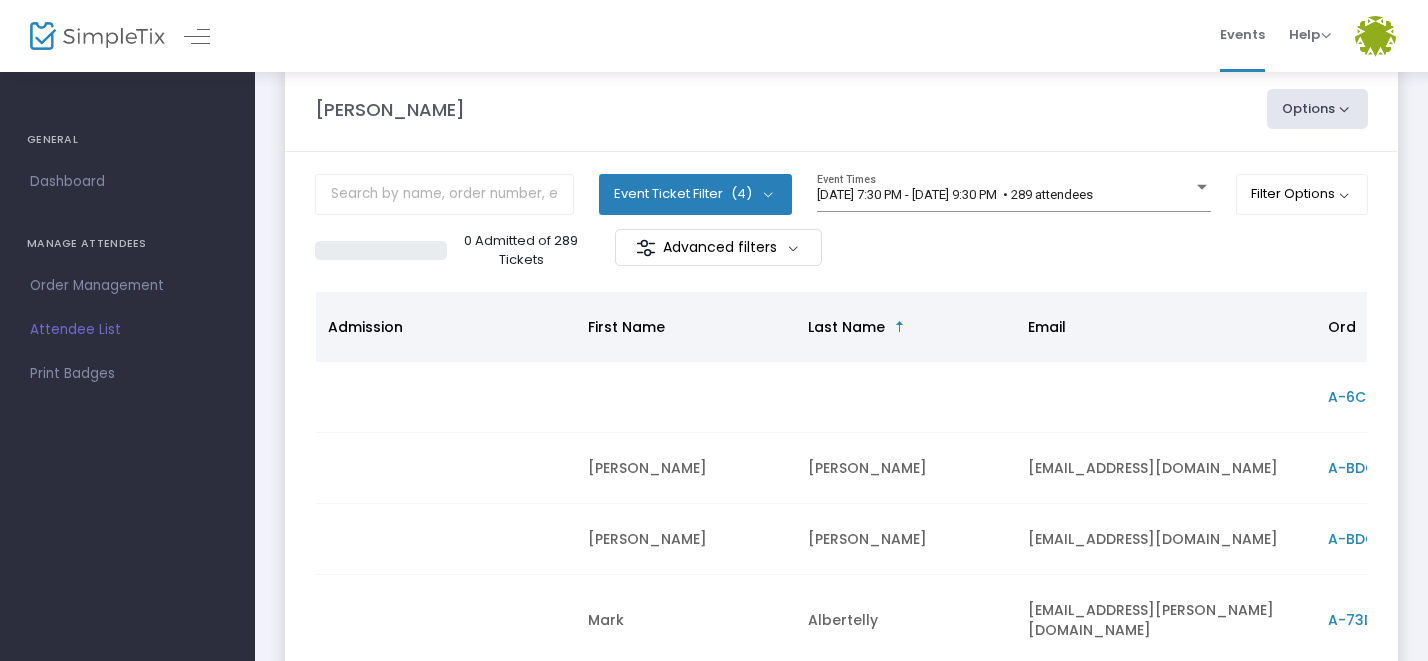 scroll, scrollTop: 34, scrollLeft: 0, axis: vertical 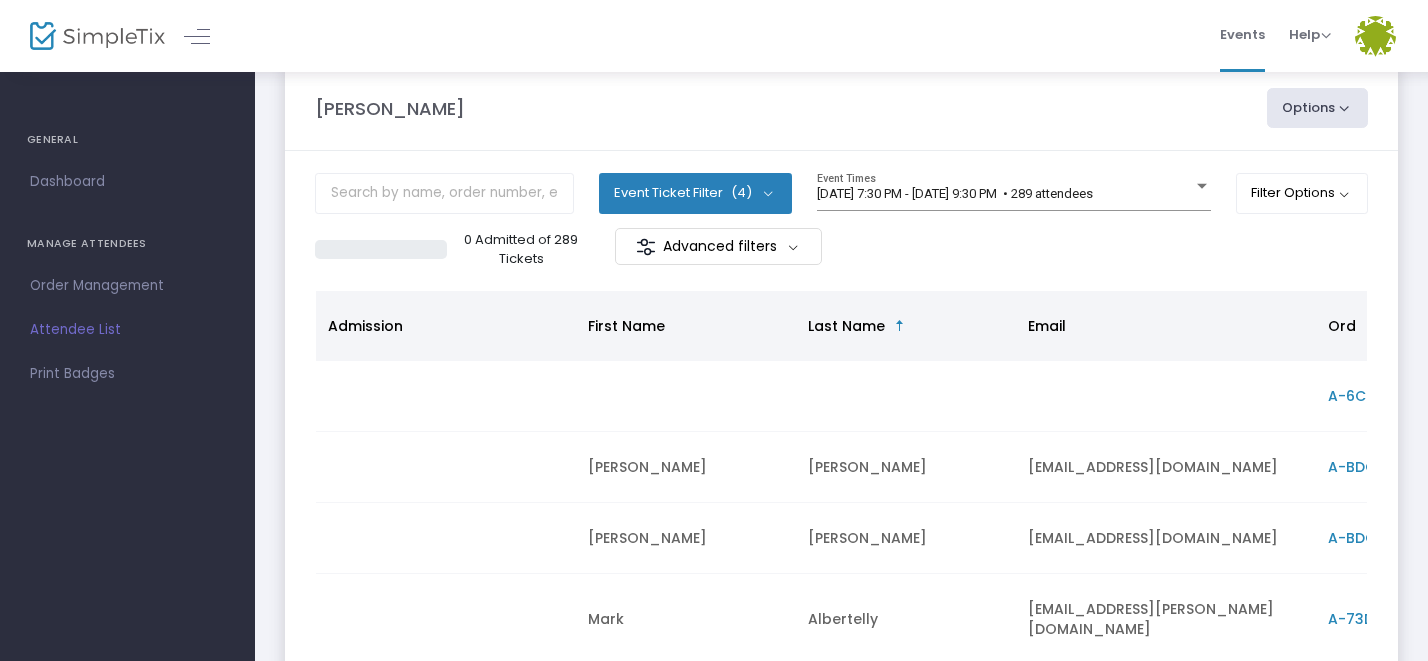 click on "Event Ticket Filter  (4)" at bounding box center (695, 193) 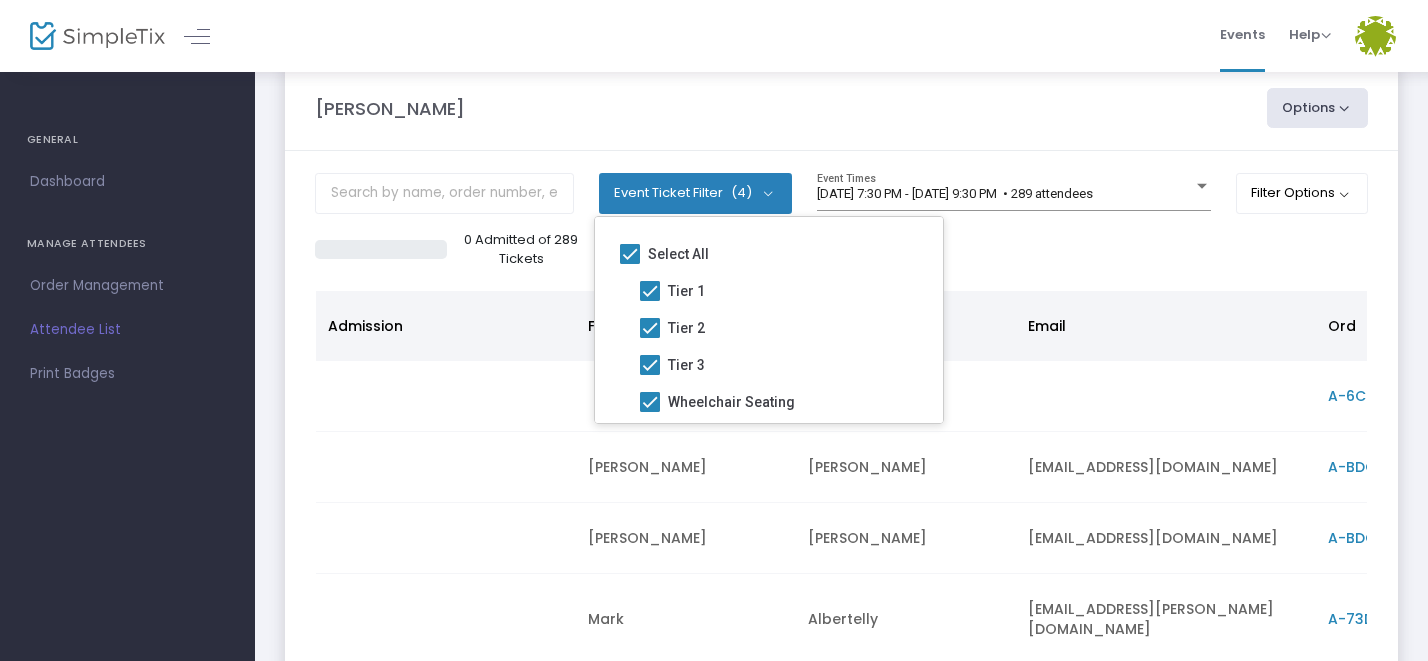 click on "Event Ticket Filter  (4)" at bounding box center (695, 193) 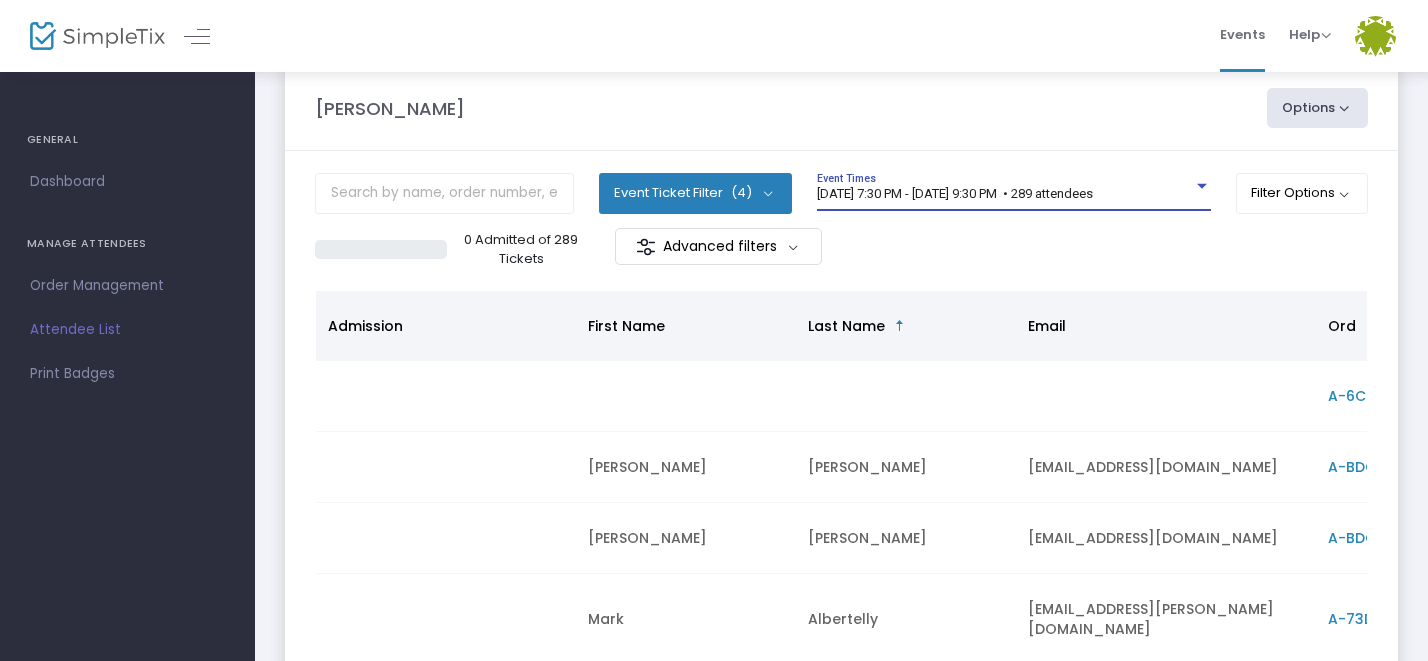click on "9/5/2025 @ 7:30 PM - 9/5/2025 @ 9:30 PM   • 289 attendees" at bounding box center (955, 193) 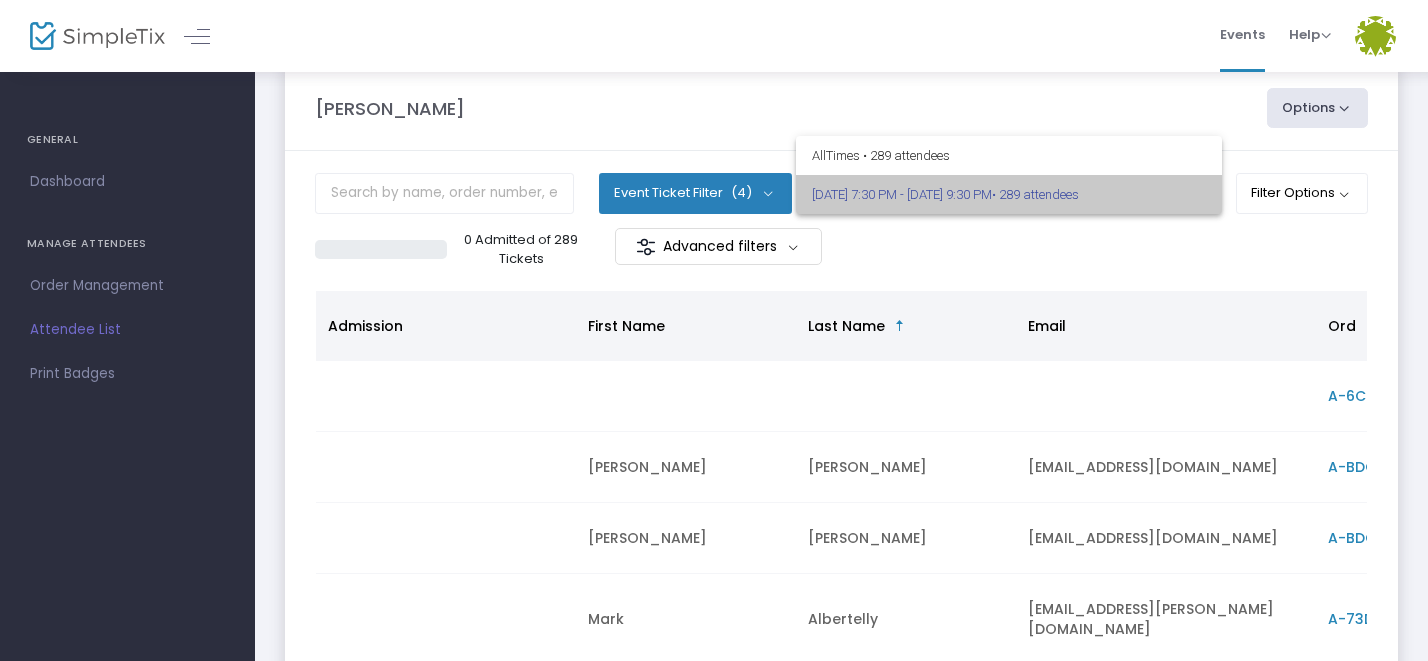click on "9/5/2025 @ 7:30 PM - 9/5/2025 @ 9:30 PM    • 289 attendees" at bounding box center (1009, 194) 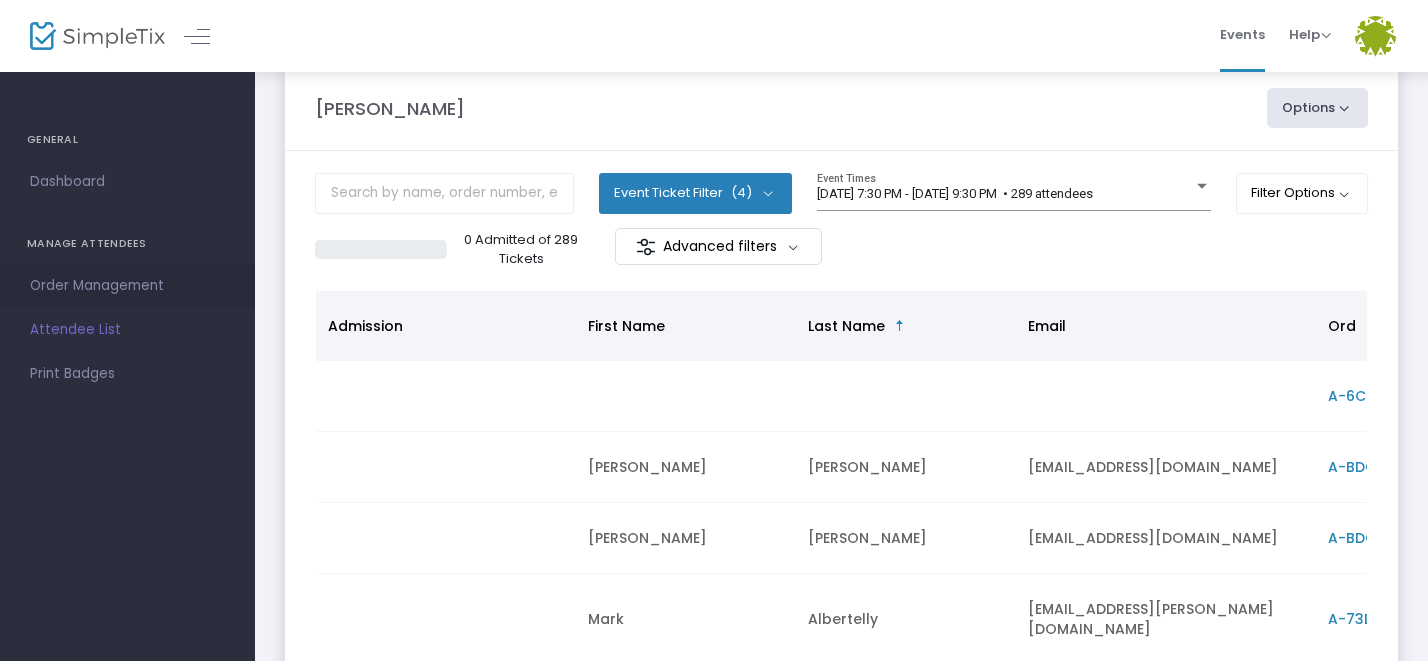 click on "Order Management" at bounding box center (127, 286) 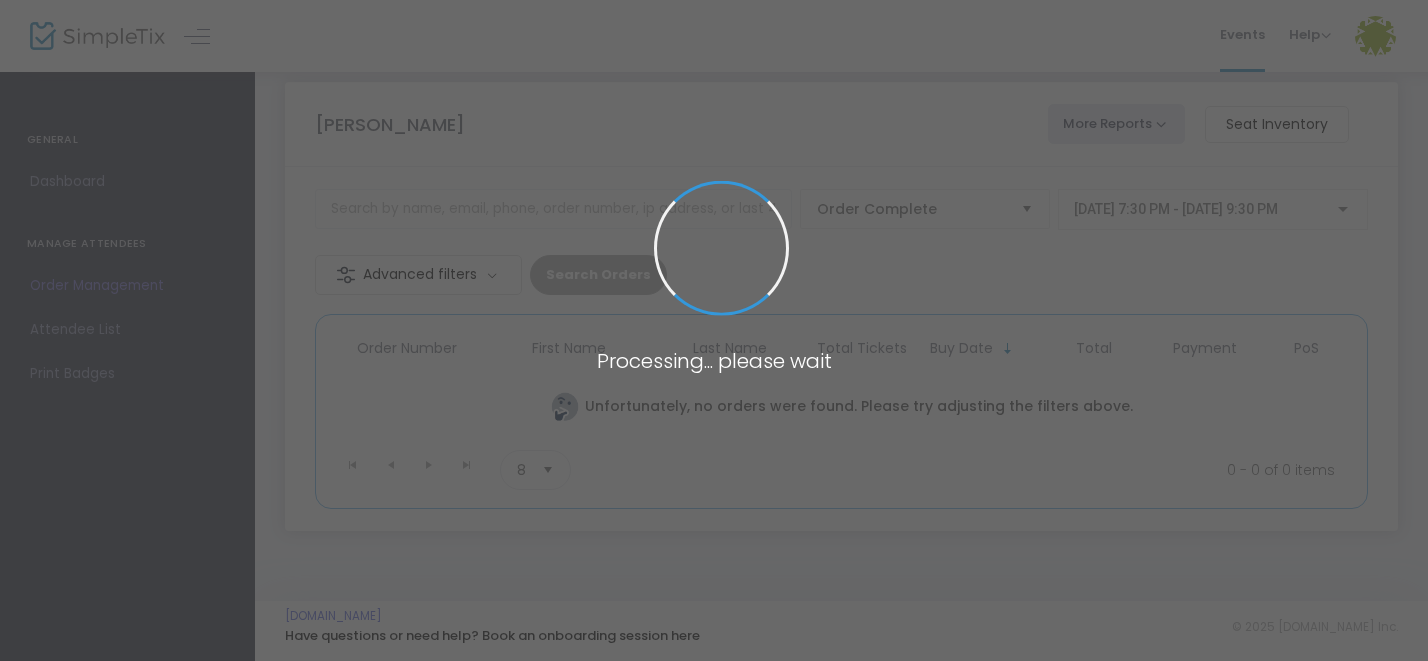 scroll, scrollTop: 0, scrollLeft: 0, axis: both 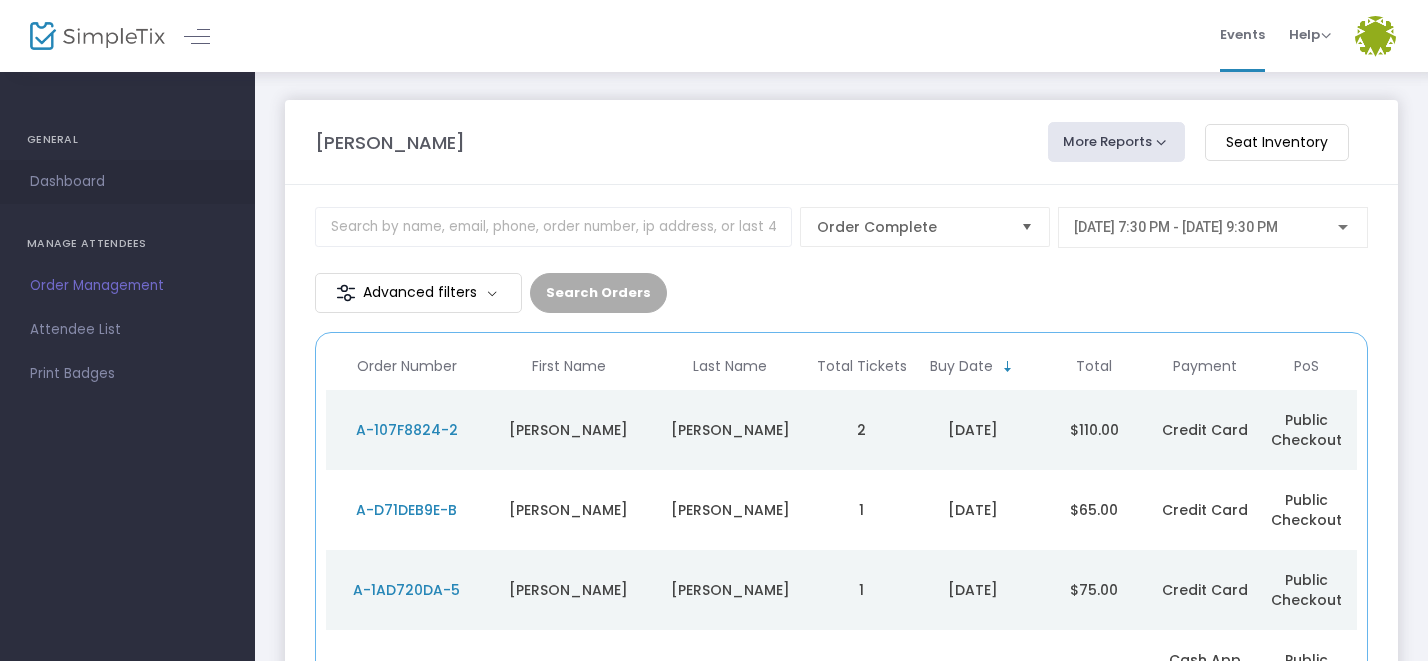 click on "Dashboard" at bounding box center [127, 182] 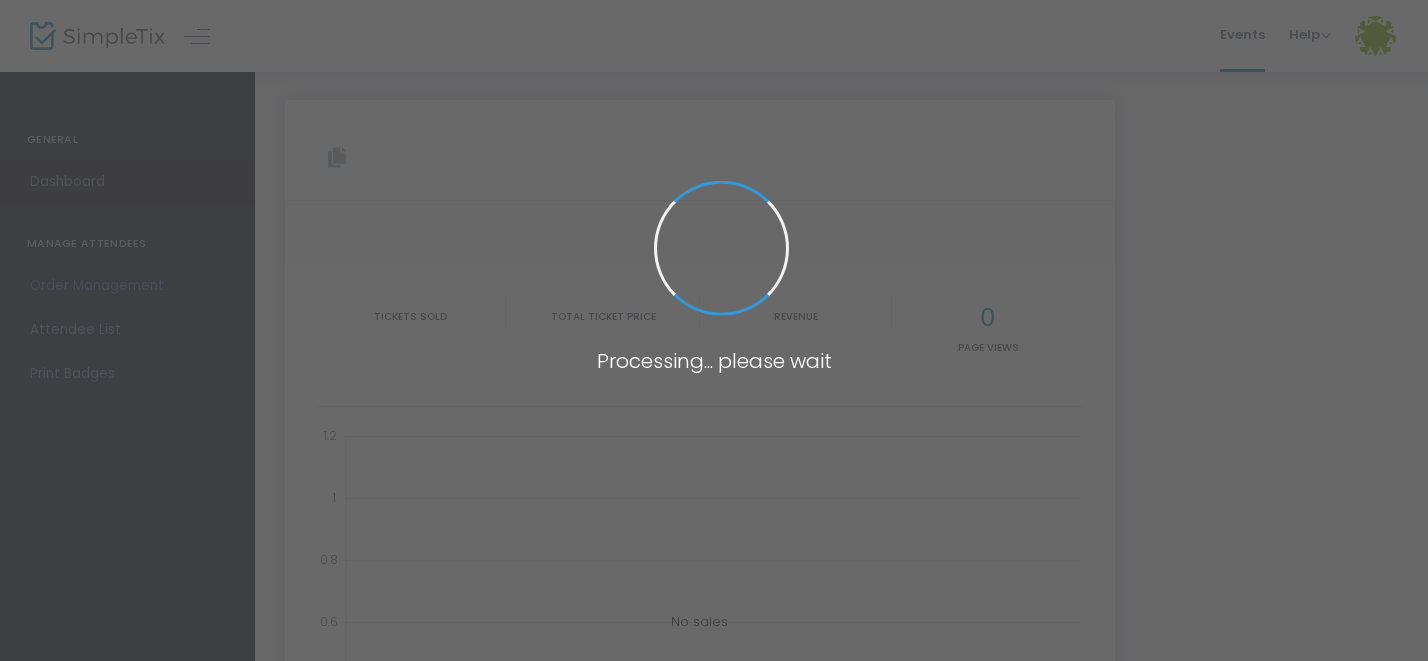 type on "https://www.simpletix.com/e/andrew-duhon-tickets-192561" 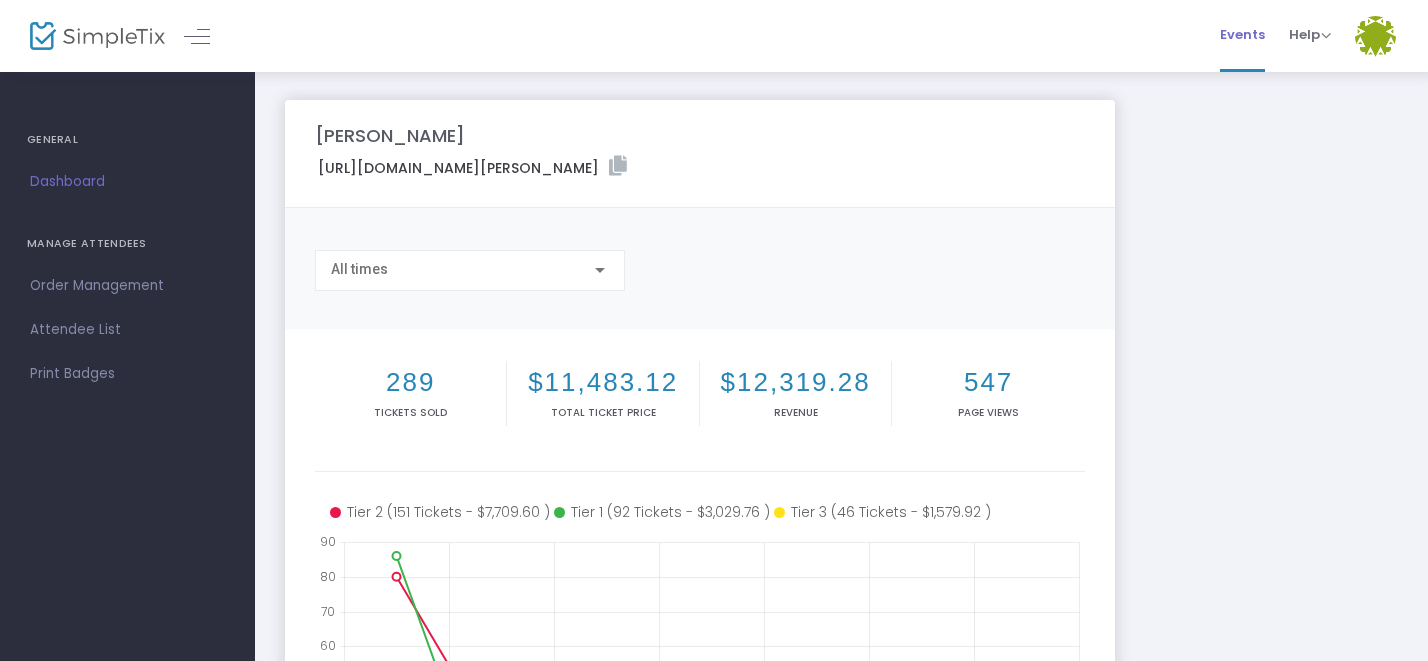 click on "Events" at bounding box center (1242, 34) 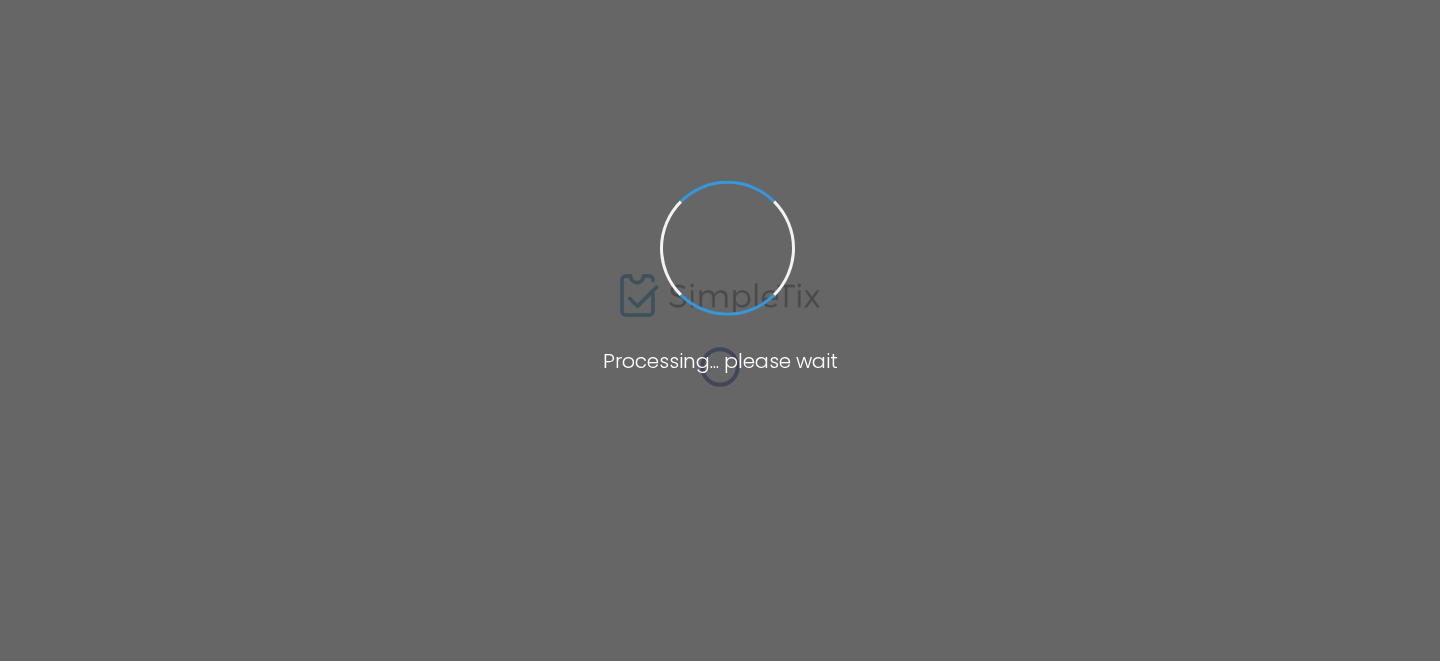 scroll, scrollTop: 0, scrollLeft: 0, axis: both 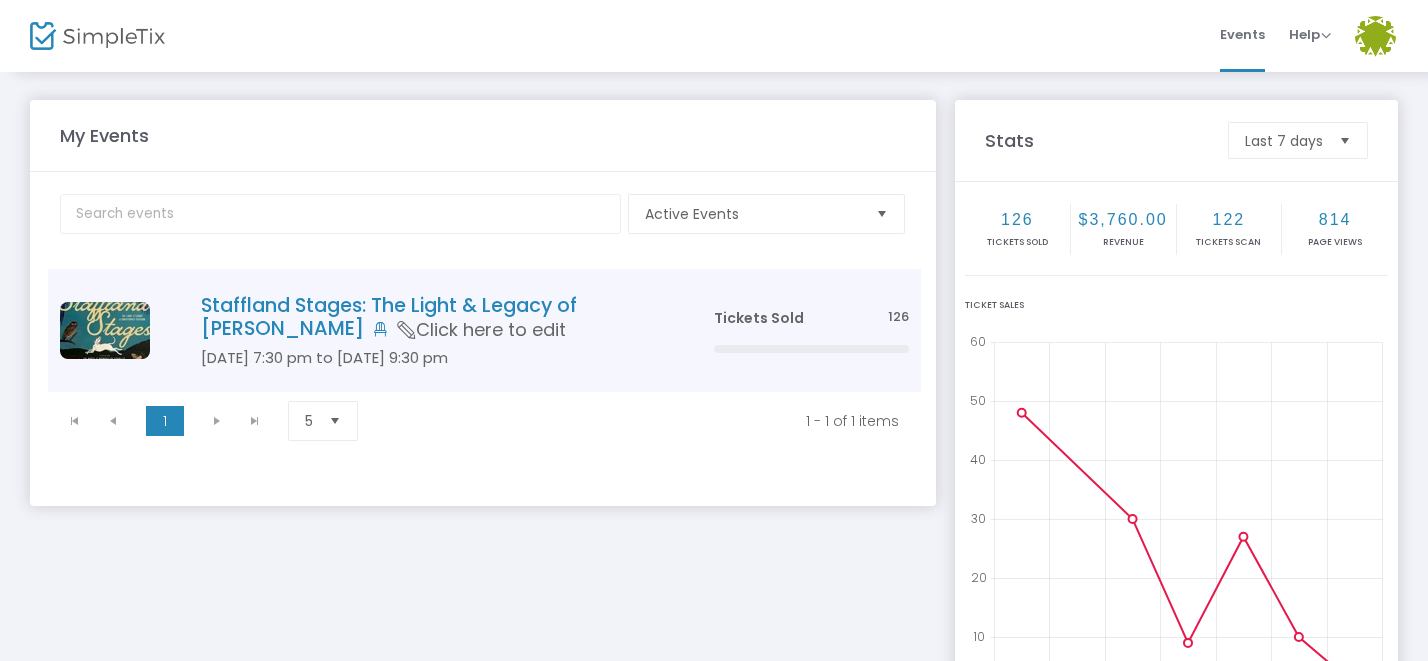 click on "Staffland Stages: The Light & Legacy of Christopher Stafford   Aug 22 7:30 pm to Aug 23 9:30 pm     Click here to edit" 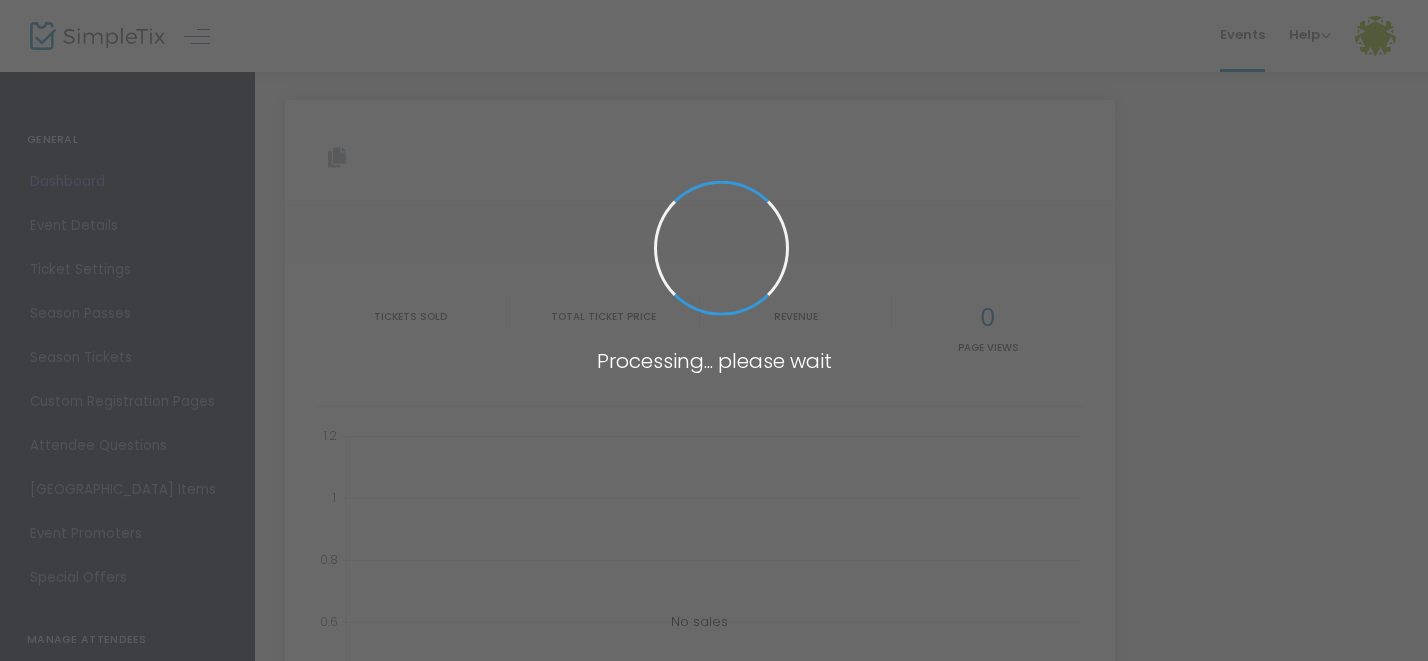 type on "https://www.simpletix.com/e/staffland-stages-the-light-legacy-of-chris-tickets-224961" 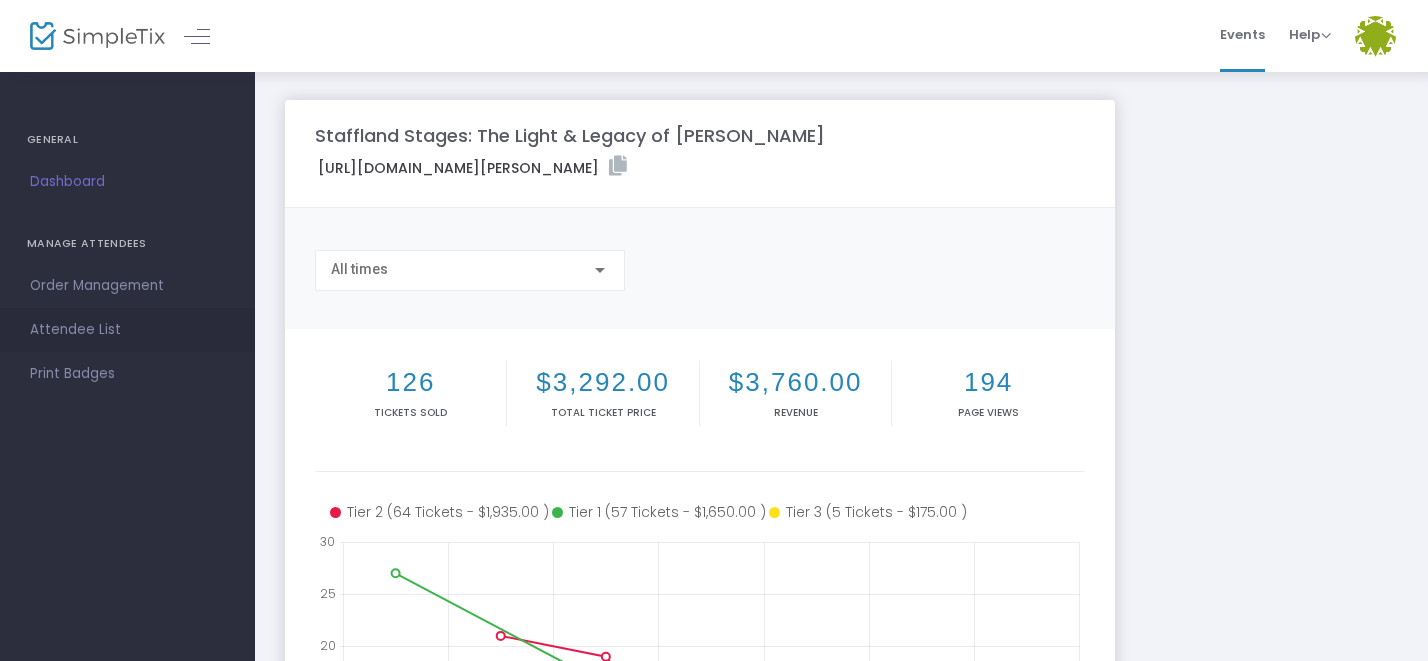 click on "Attendee List" at bounding box center (127, 330) 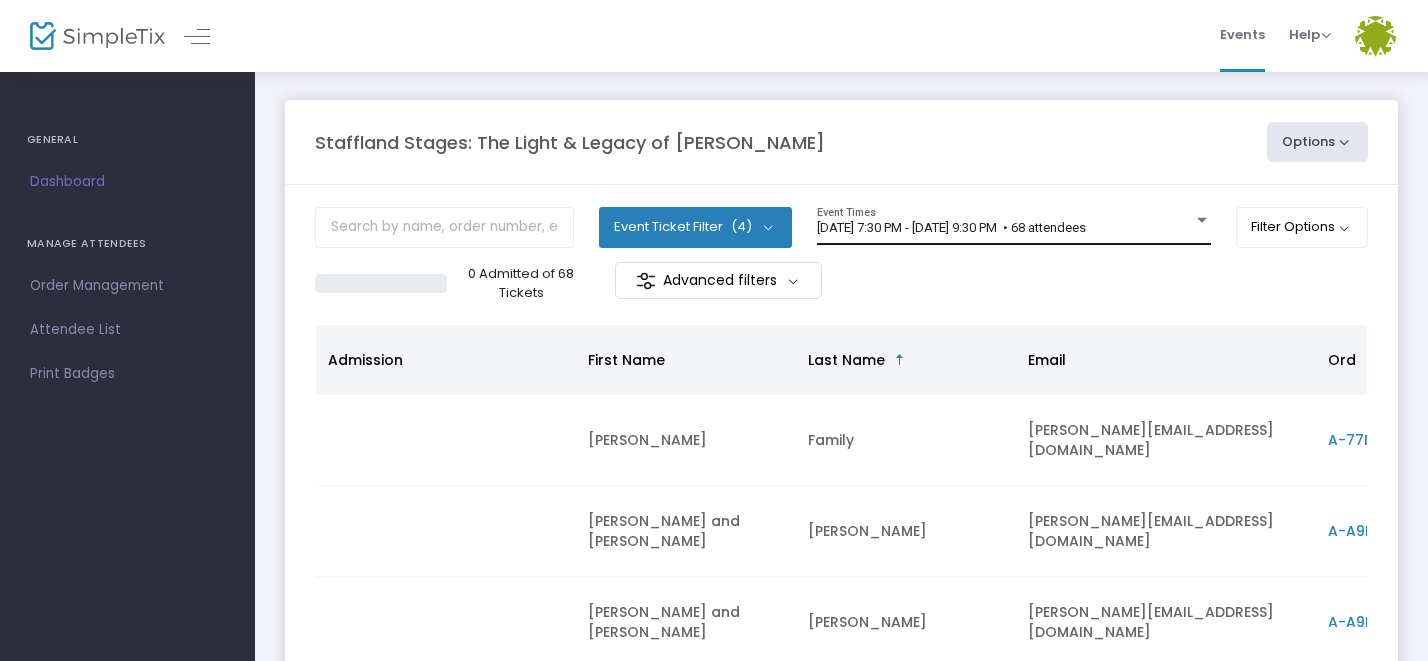 click at bounding box center (1202, 220) 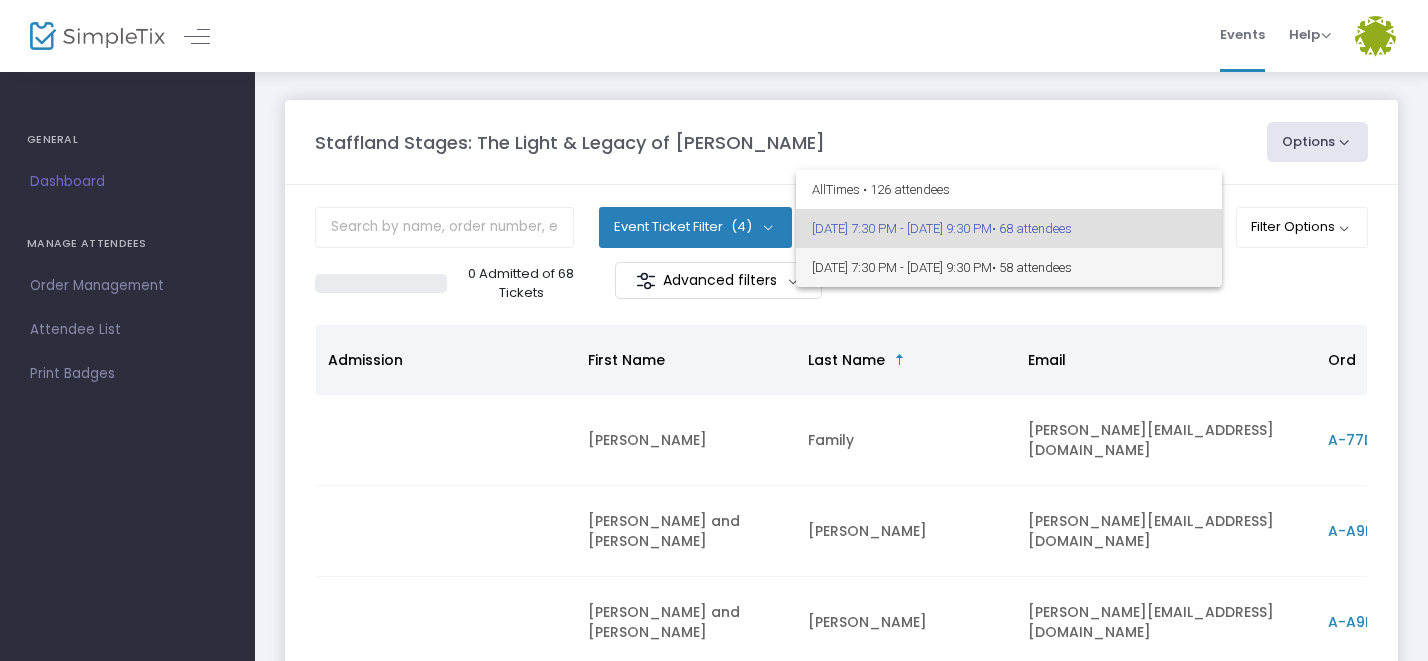 click on "[DATE] 7:30 PM - [DATE] 9:30 PM    • 58 attendees" at bounding box center (1009, 267) 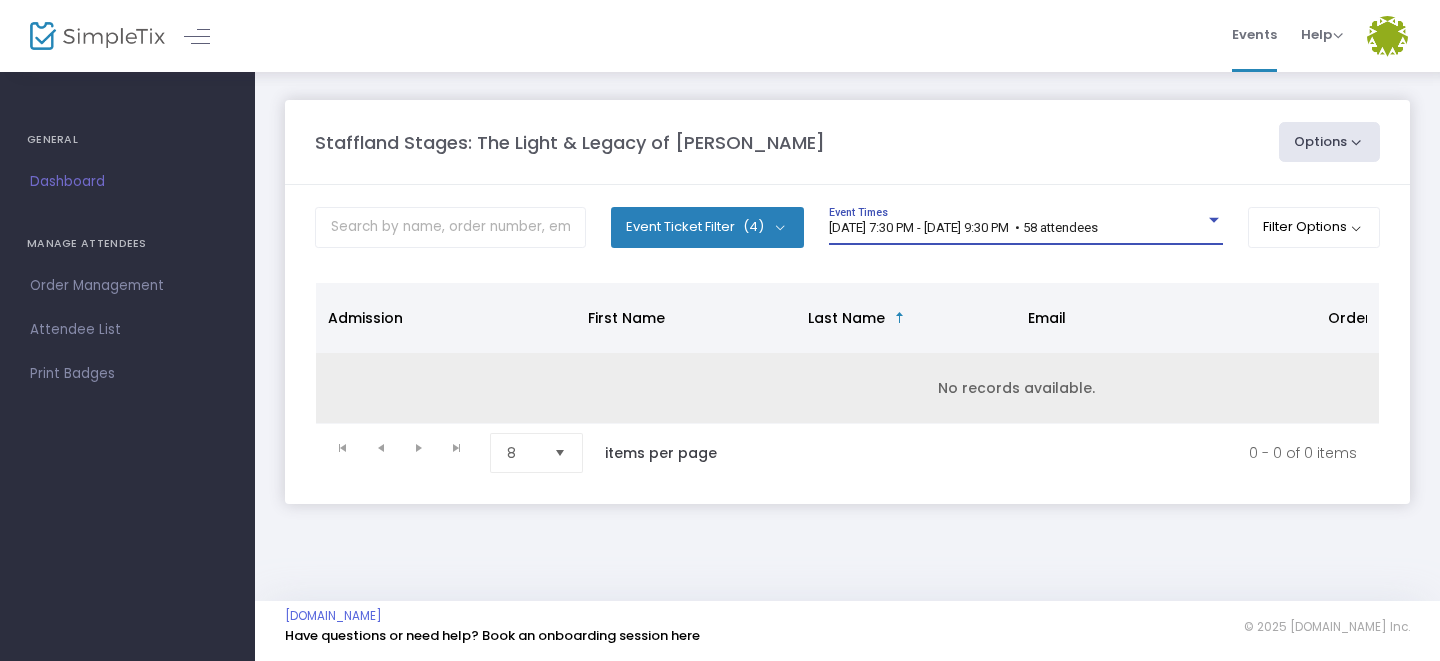 scroll, scrollTop: 0, scrollLeft: 175, axis: horizontal 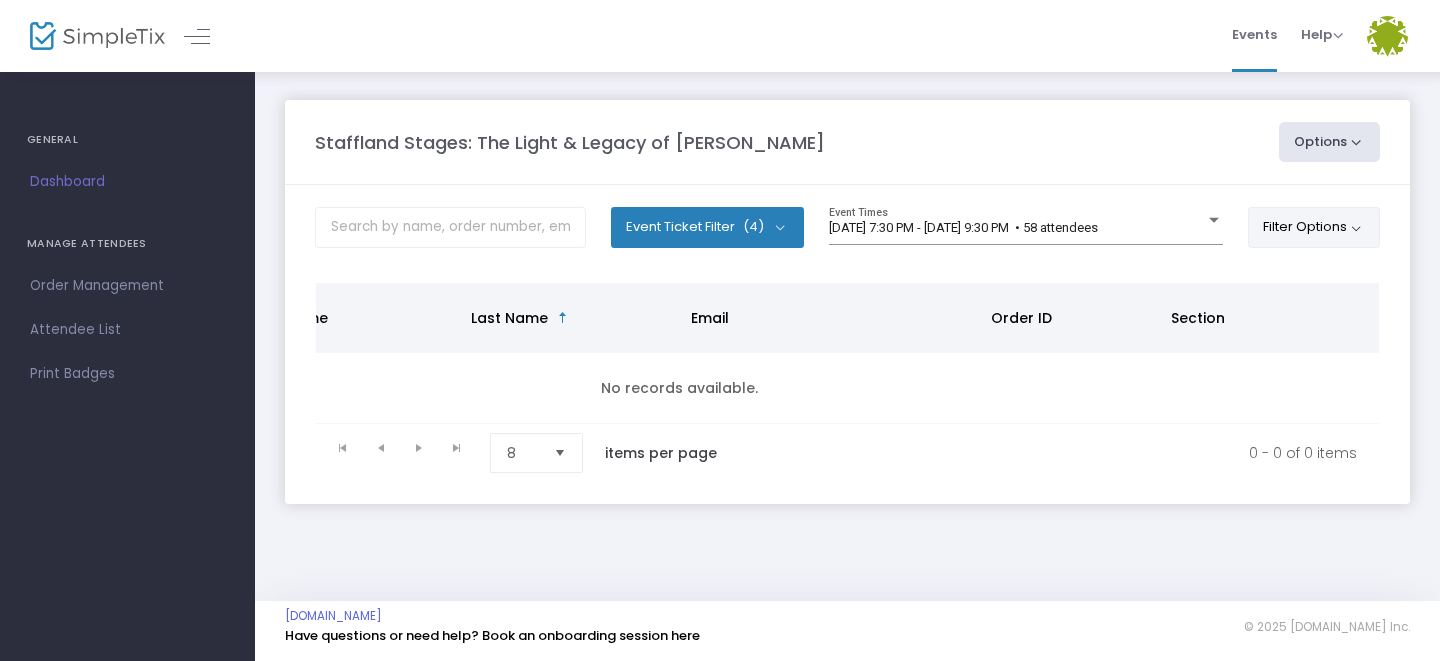 click on "Filter Options" at bounding box center (1314, 227) 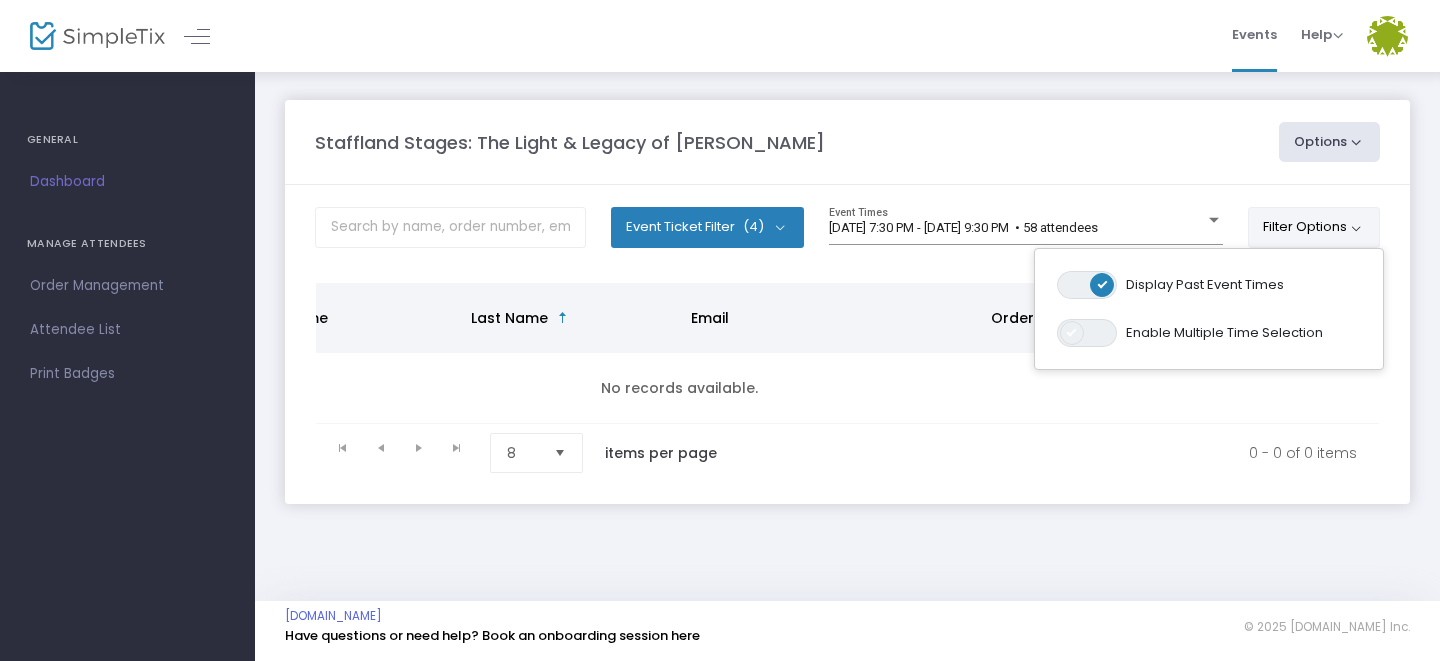 click 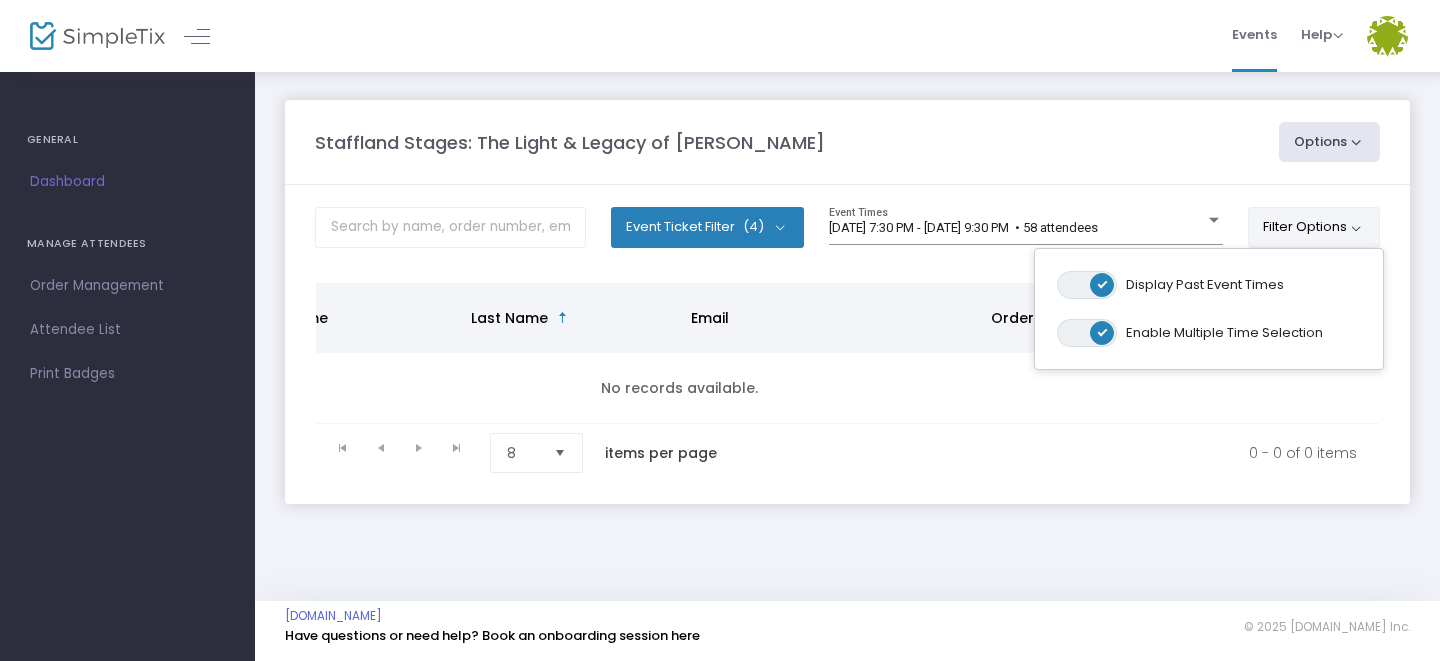 click on "Event Ticket Filter  (4)   Select All    Tier 1     Tier 2     Tier 3     Wheelchair Seating  8/23/2025 @ 7:30 PM - 8/23/2025 @ 9:30 PM   • 58 attendees Event Times  Filter Options  ON OFF     Display Past Event Times ON OFF     Enable Multiple Time Selection Promo code category Promo code Admission First Name Last Name Email Order ID Section  No records available.  0 - 0 of 0 items 8  items per page" 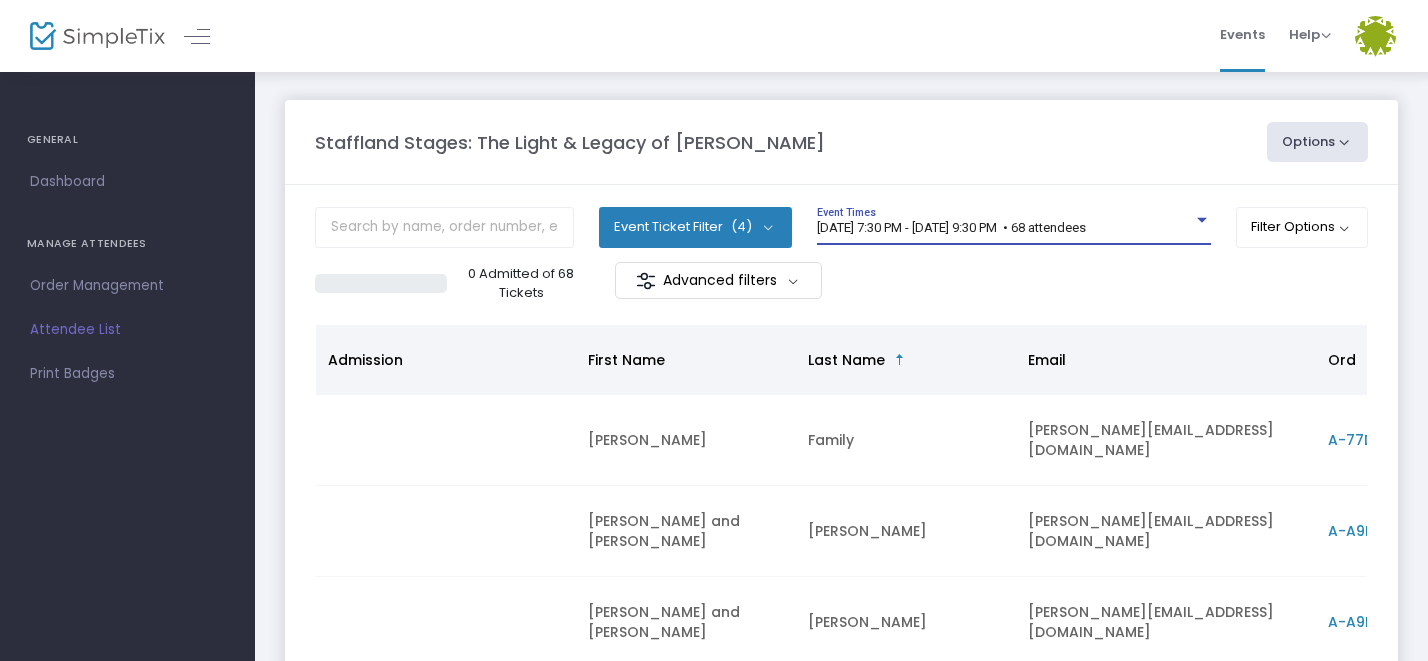click at bounding box center (1202, 220) 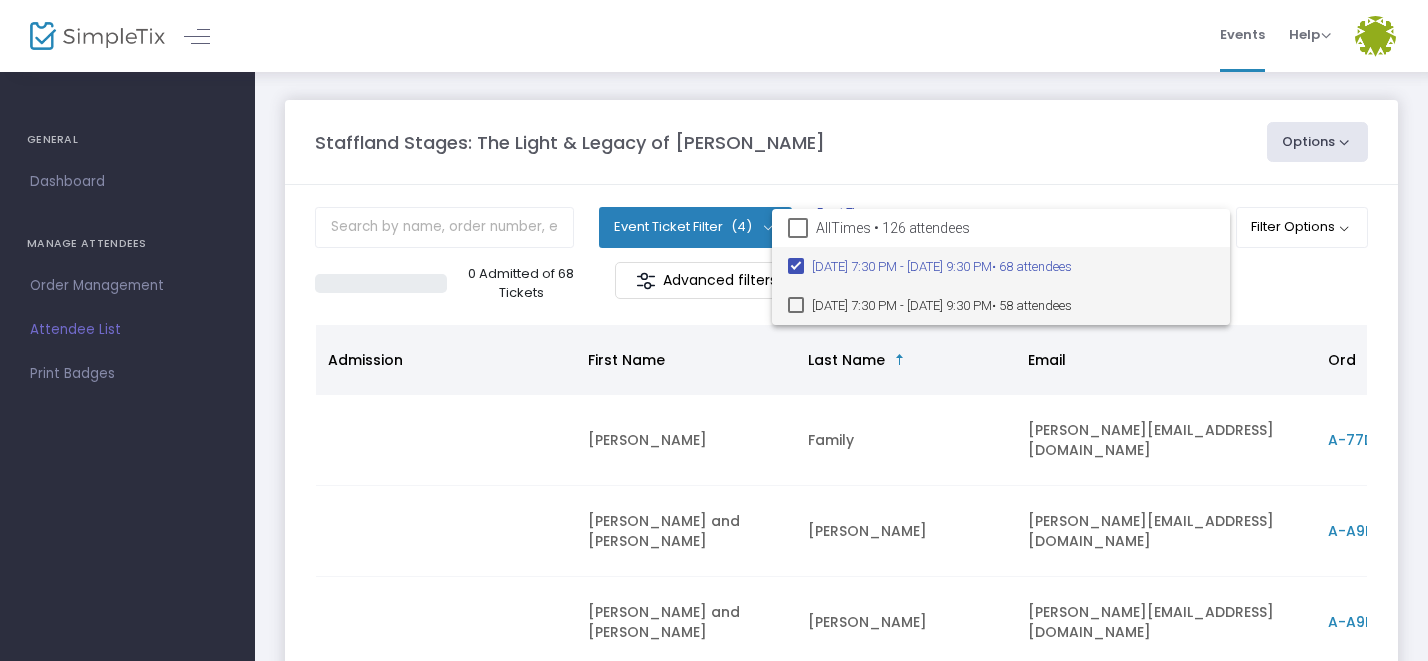 click at bounding box center [796, 305] 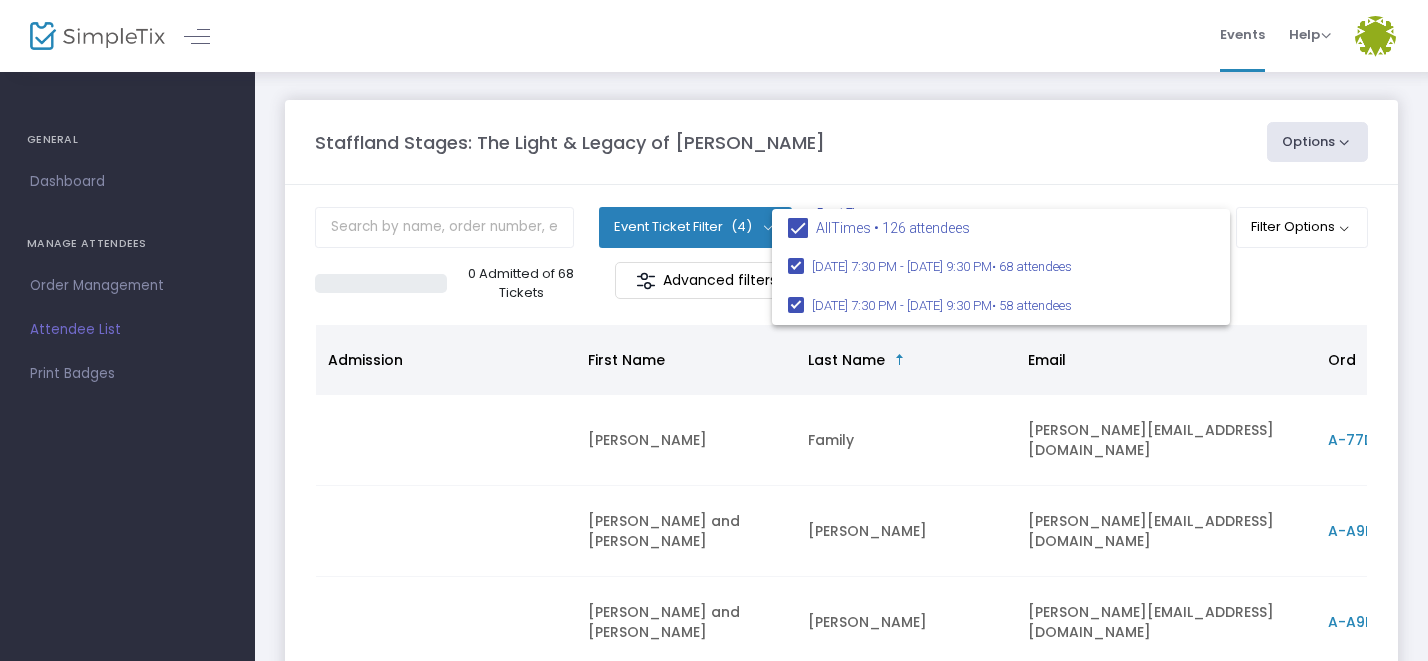 click at bounding box center (714, 330) 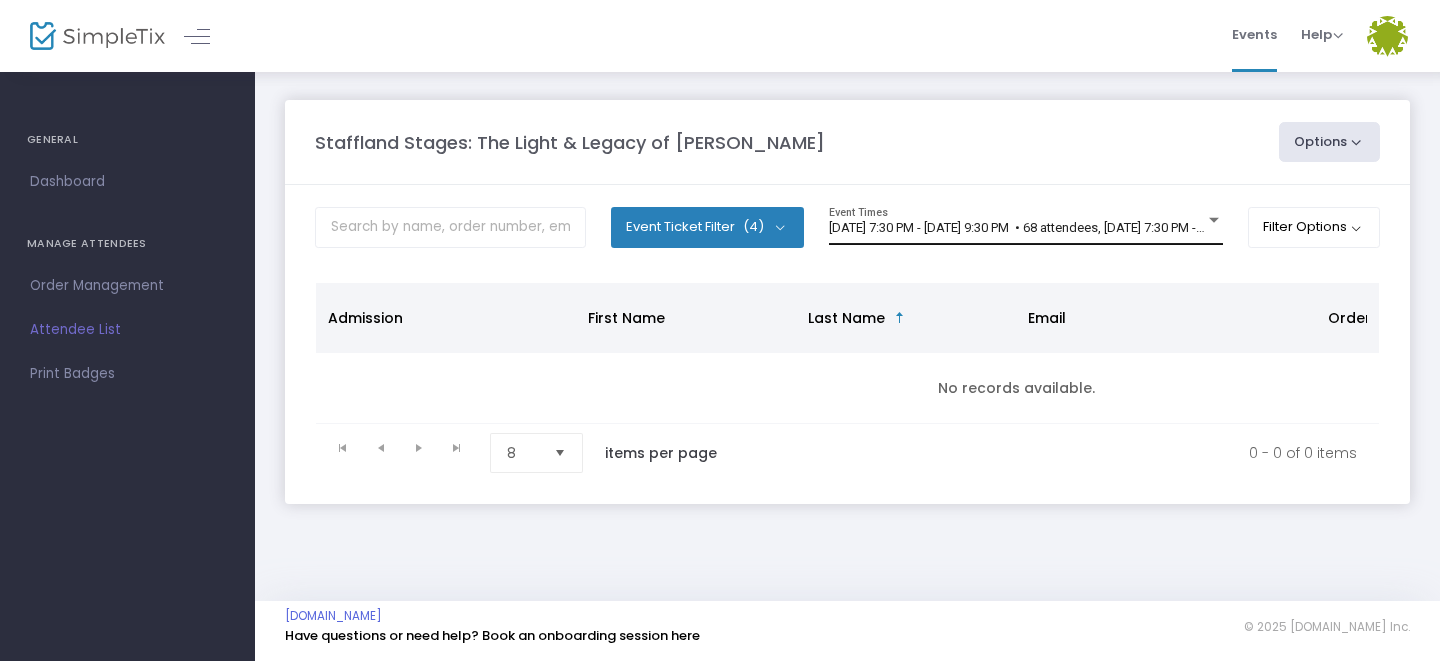click on "8/22/2025 @ 7:30 PM - 8/22/2025 @ 9:30 PM   • 68 attendees, 8/23/2025 @ 7:30 PM - 8/23/2025 @ 9:30 PM   • 58 attendees Event Times" 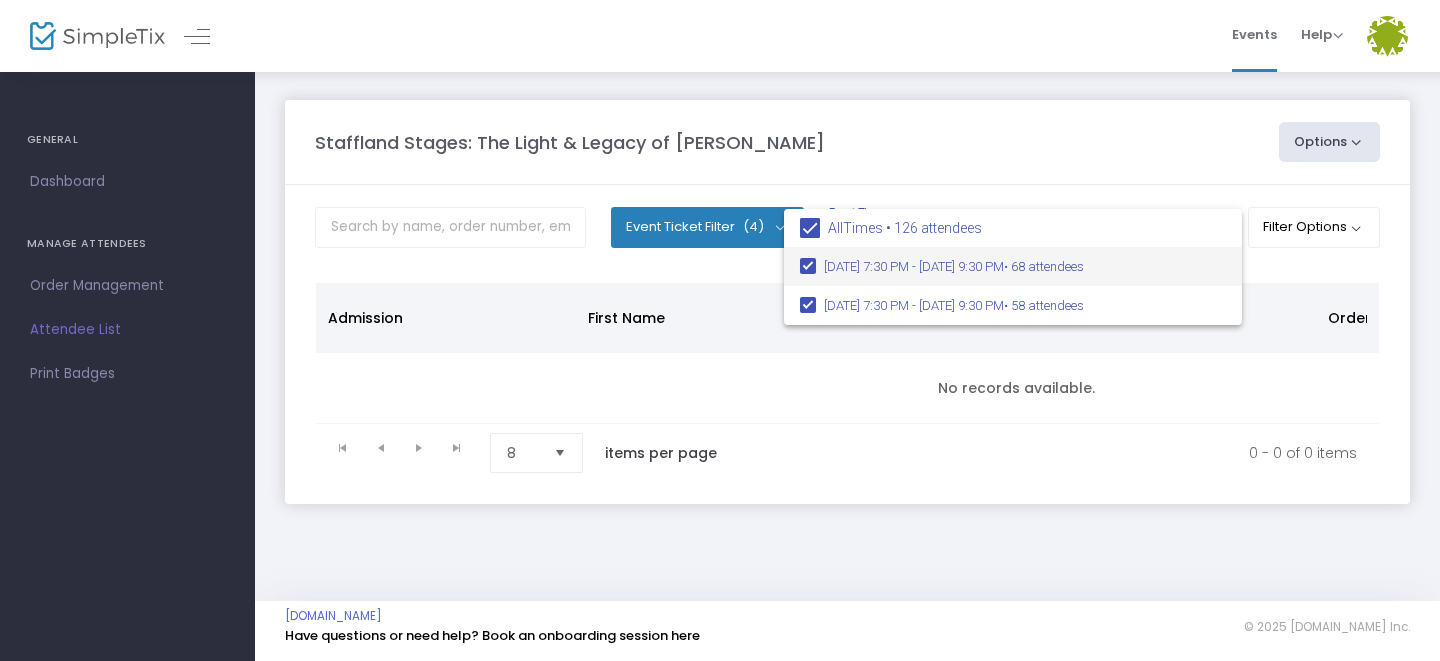 click at bounding box center (810, 228) 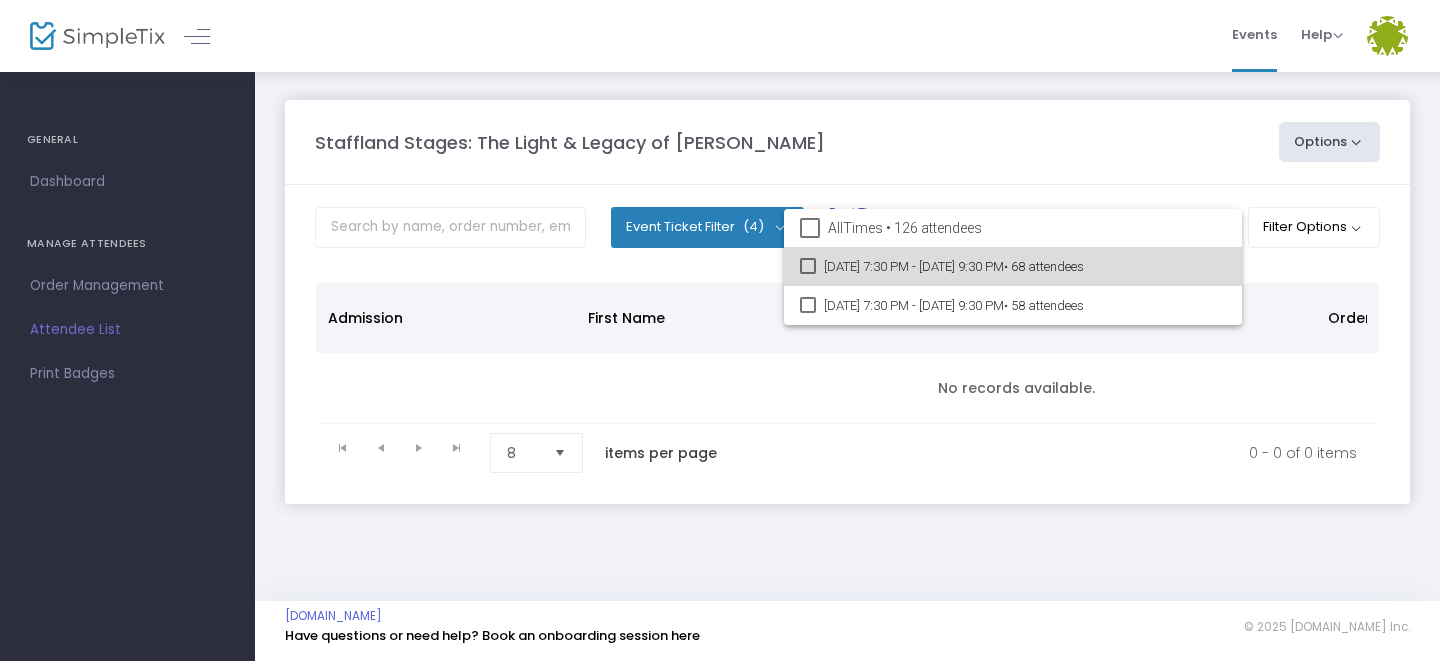 click at bounding box center [808, 266] 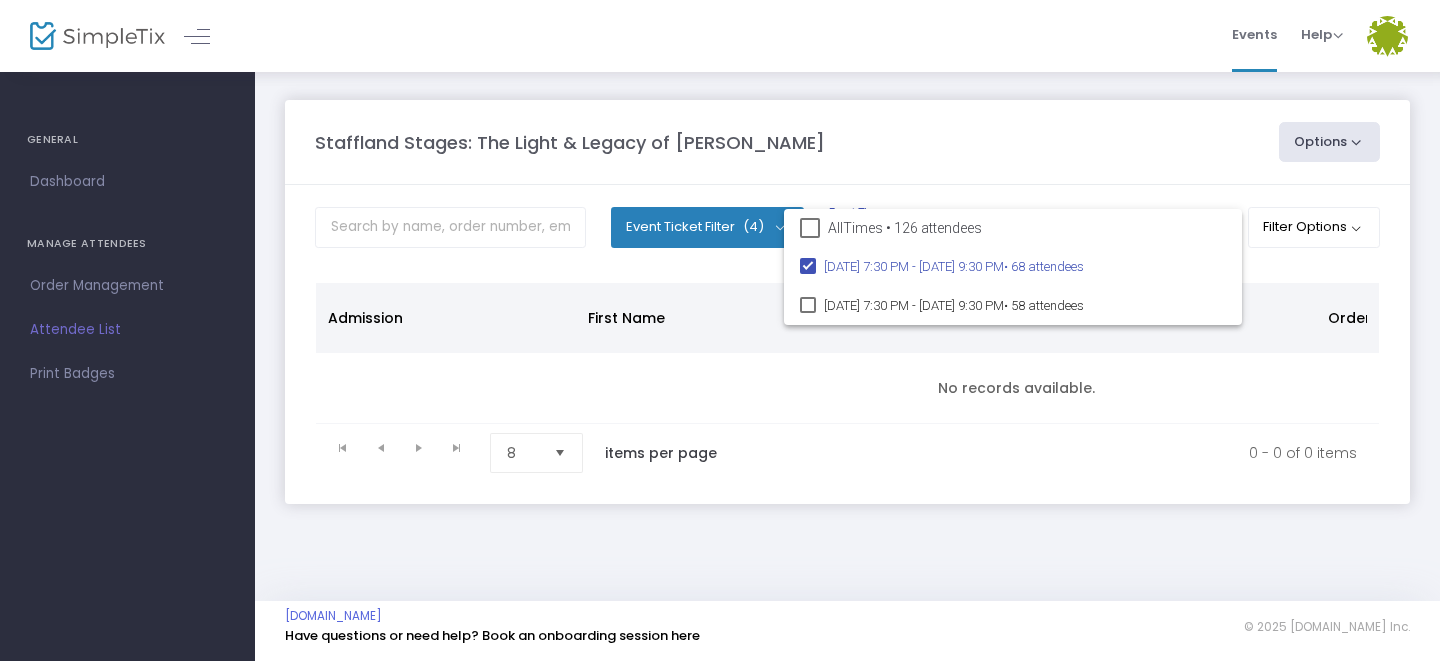 click at bounding box center (720, 330) 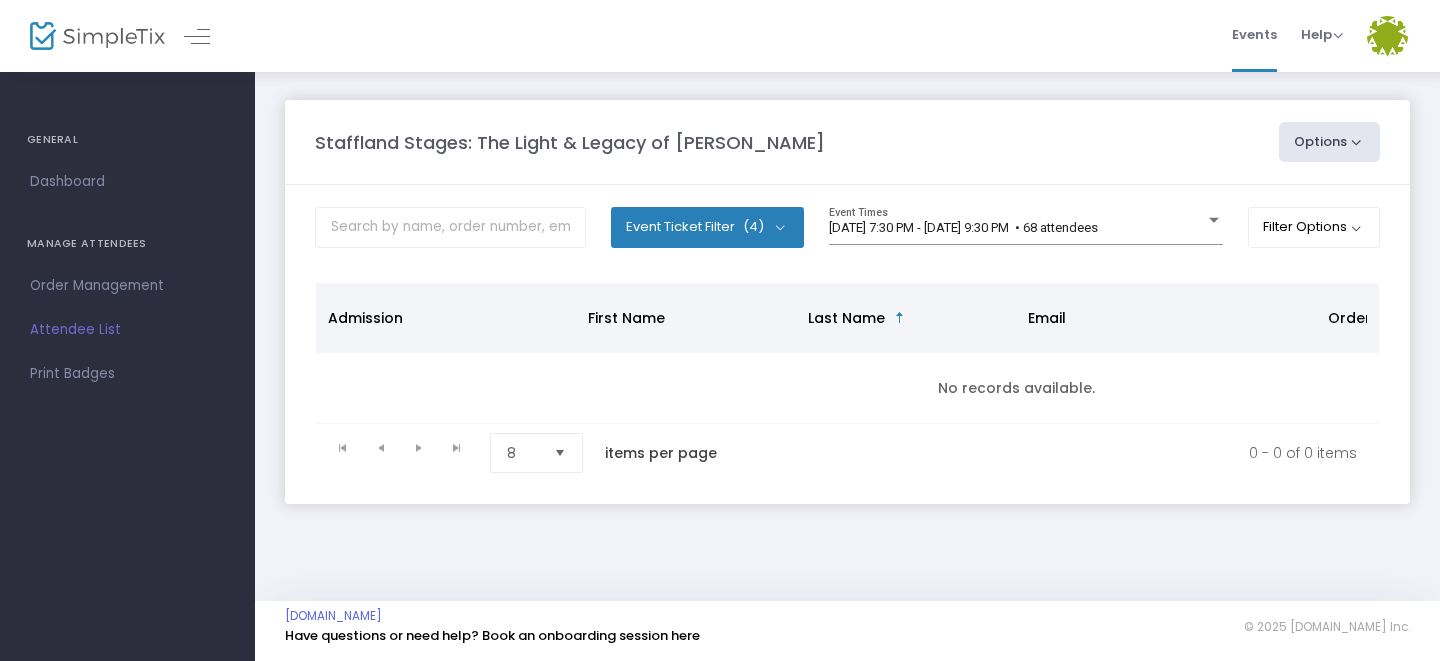 click on "Event Ticket Filter  (4)" at bounding box center [707, 227] 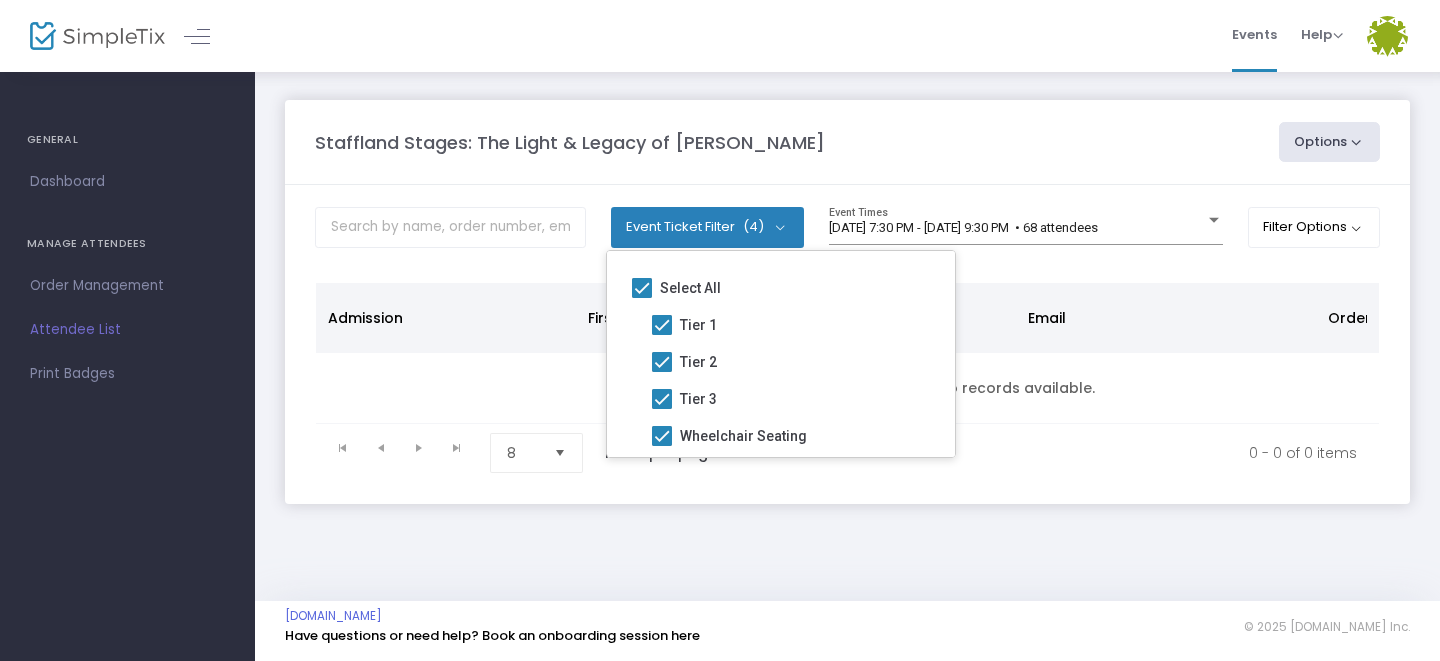 click on "Event Ticket Filter  (4)" at bounding box center (707, 227) 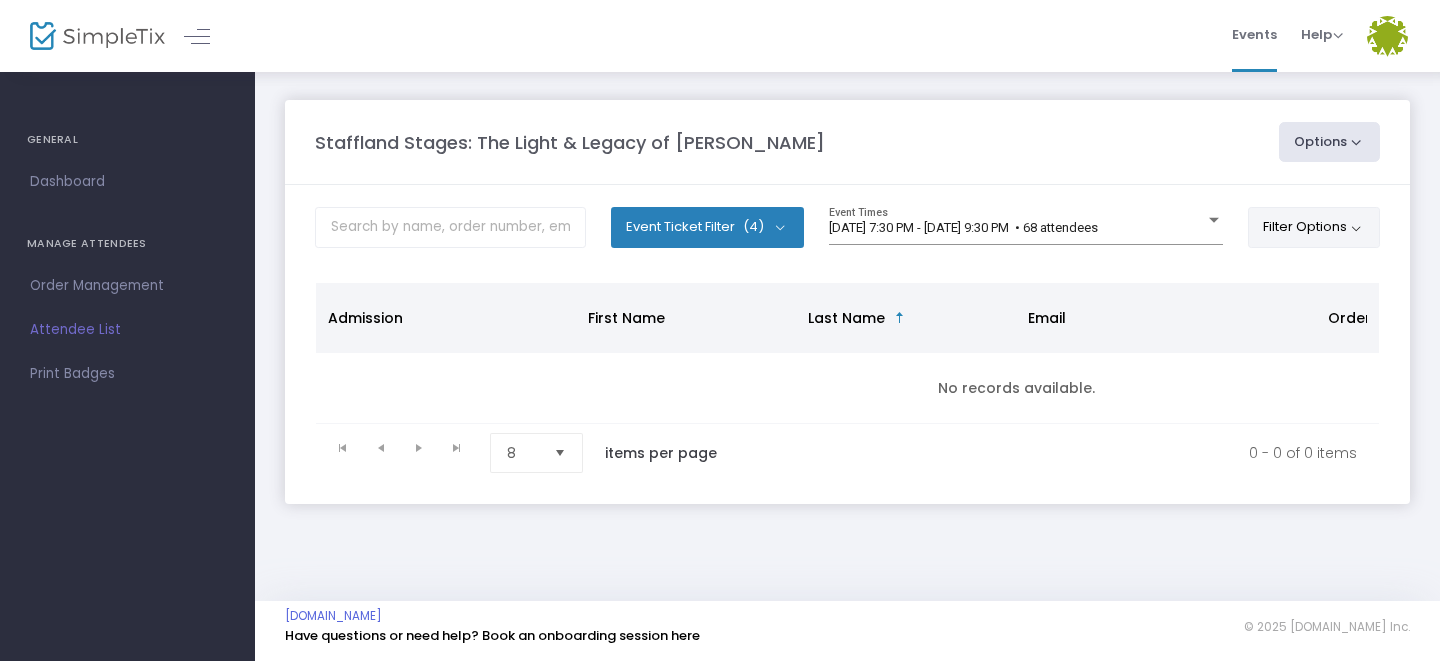 click on "Filter Options" at bounding box center (1314, 227) 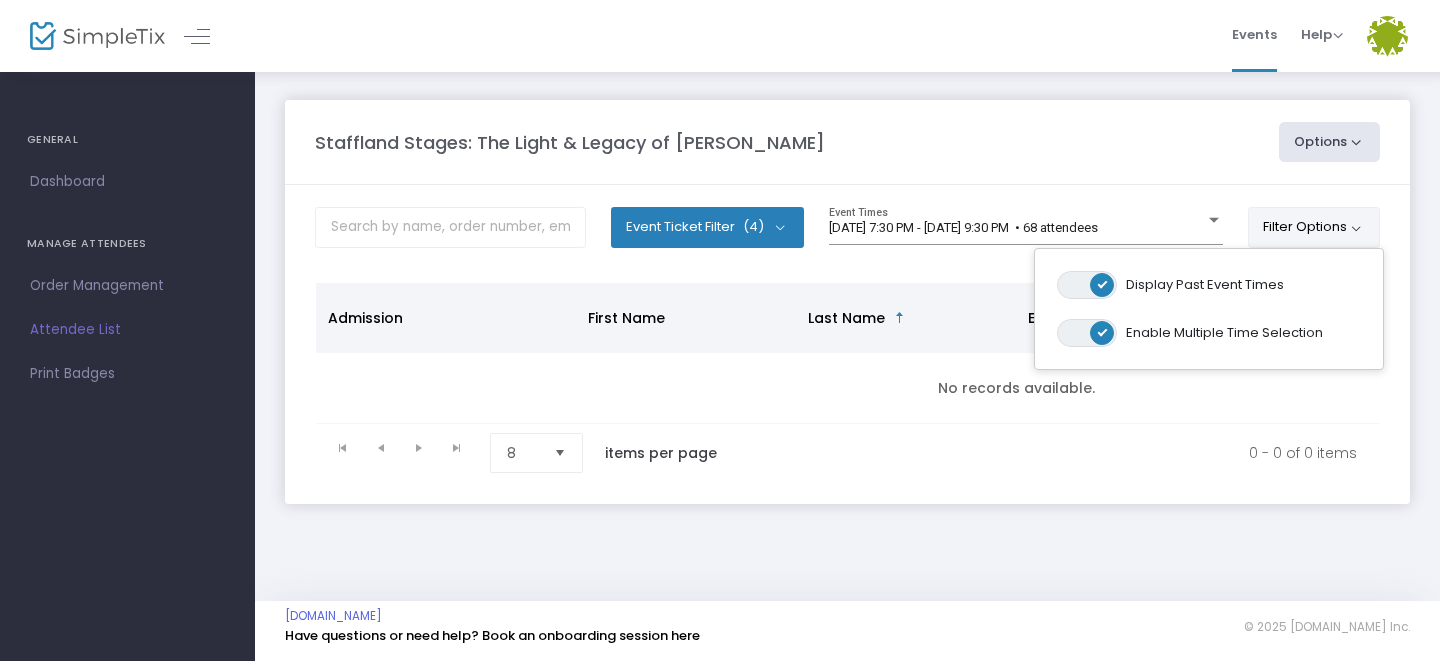 click 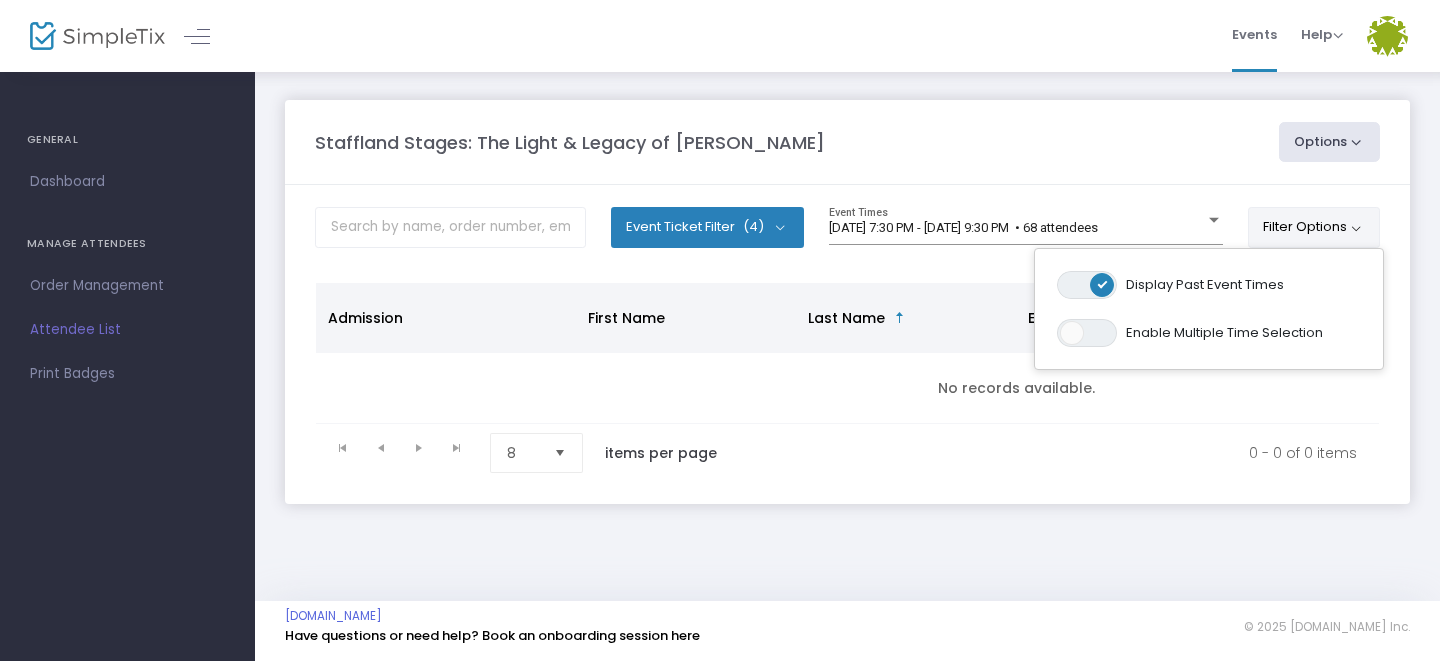 click on "Events   Help   View Docs   Contact Support   Melissa Penny   melissa.wanker@gmail.com   Role: PROMOTER   Section   Your Profile   Create a site for a new organization  Logout" at bounding box center [847, 36] 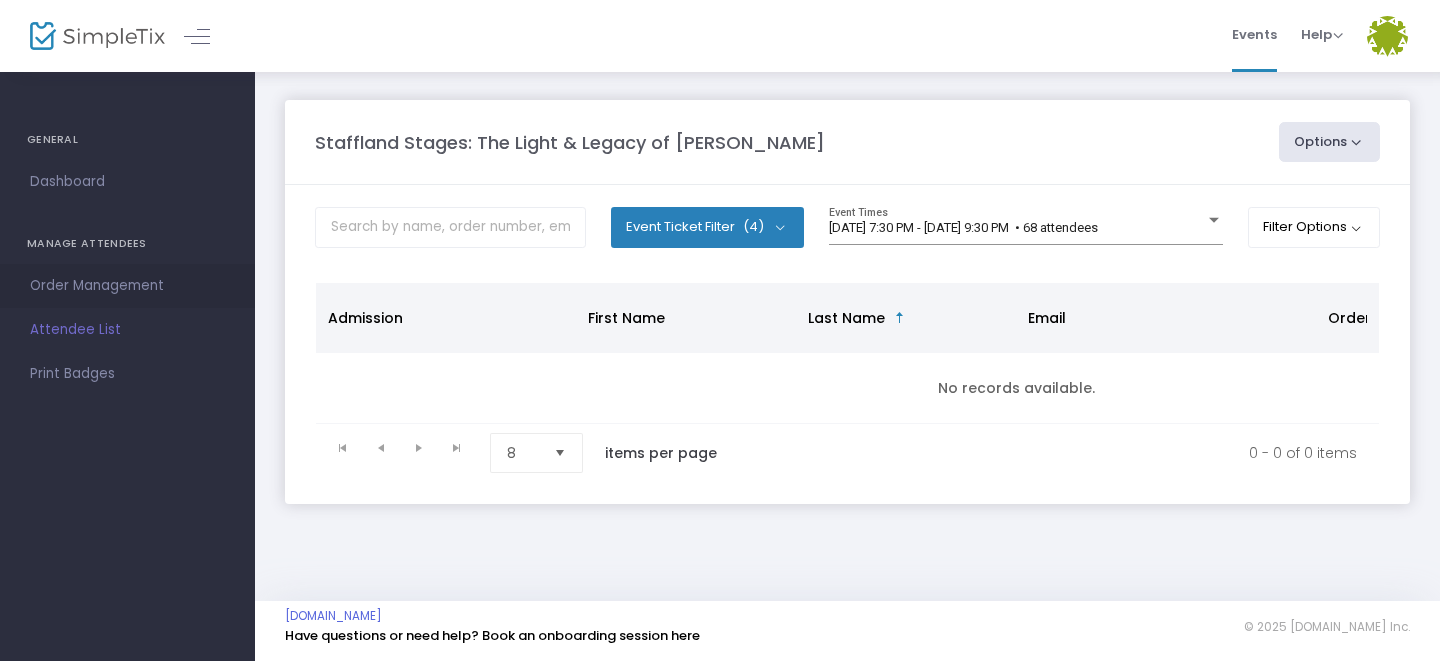 click on "Order Management" at bounding box center (127, 286) 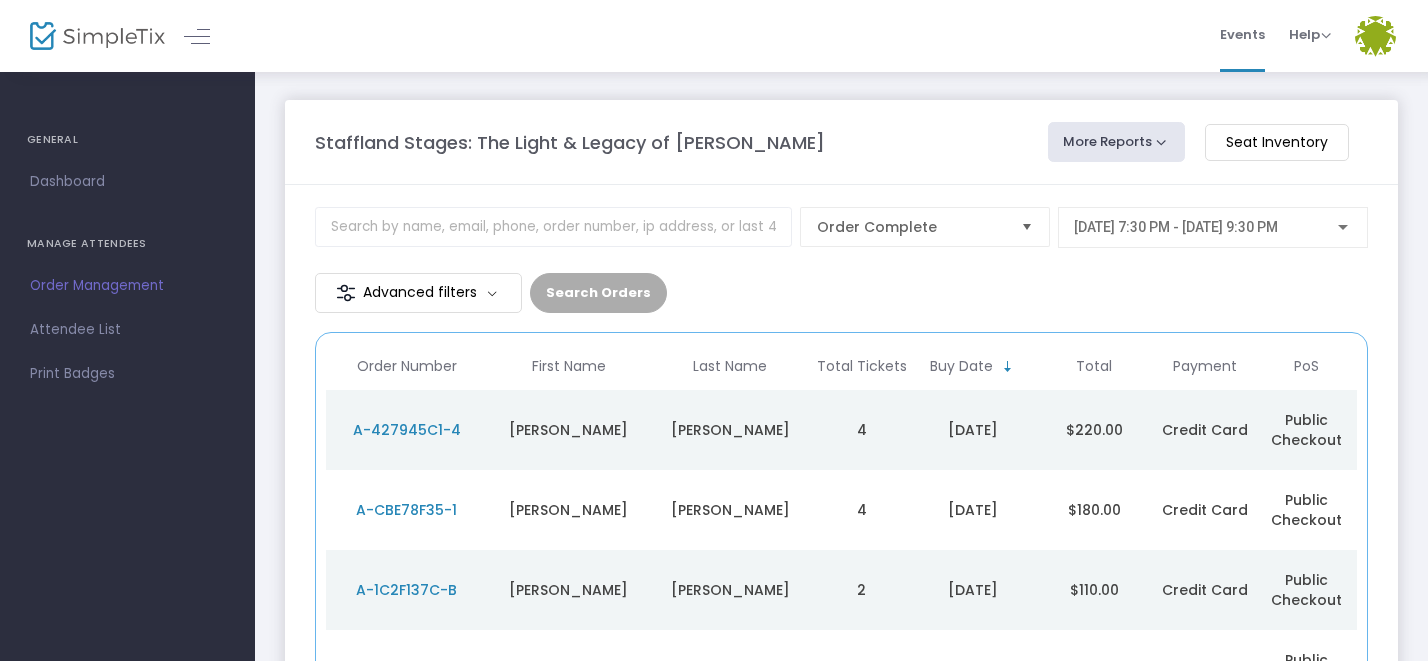 click on "Order Management" at bounding box center [127, 286] 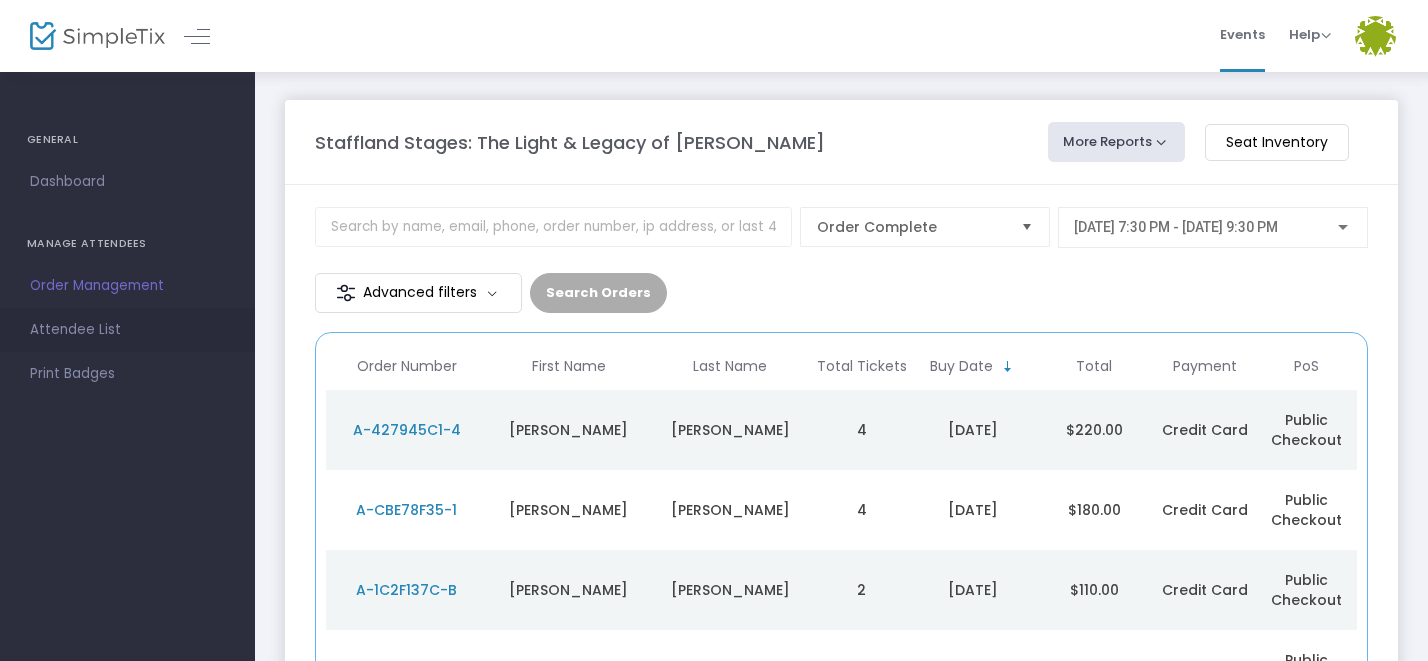click on "Attendee List" at bounding box center [127, 330] 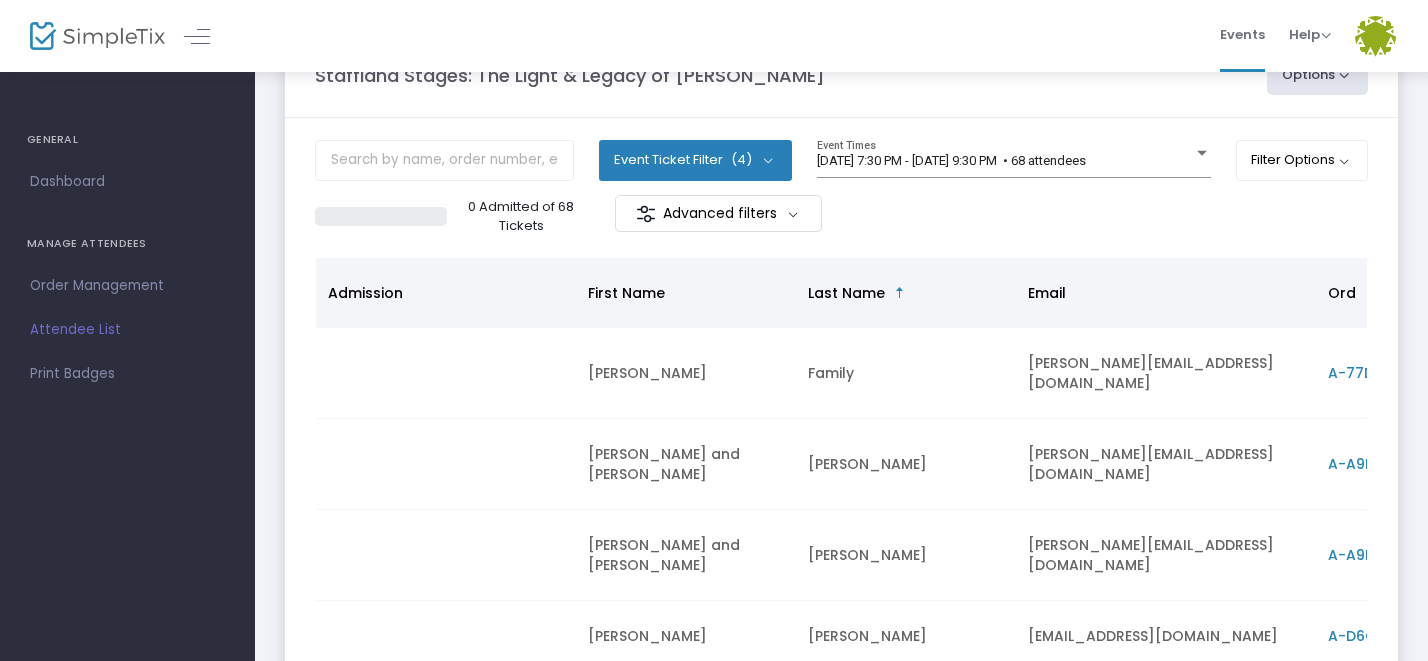 scroll, scrollTop: 73, scrollLeft: 0, axis: vertical 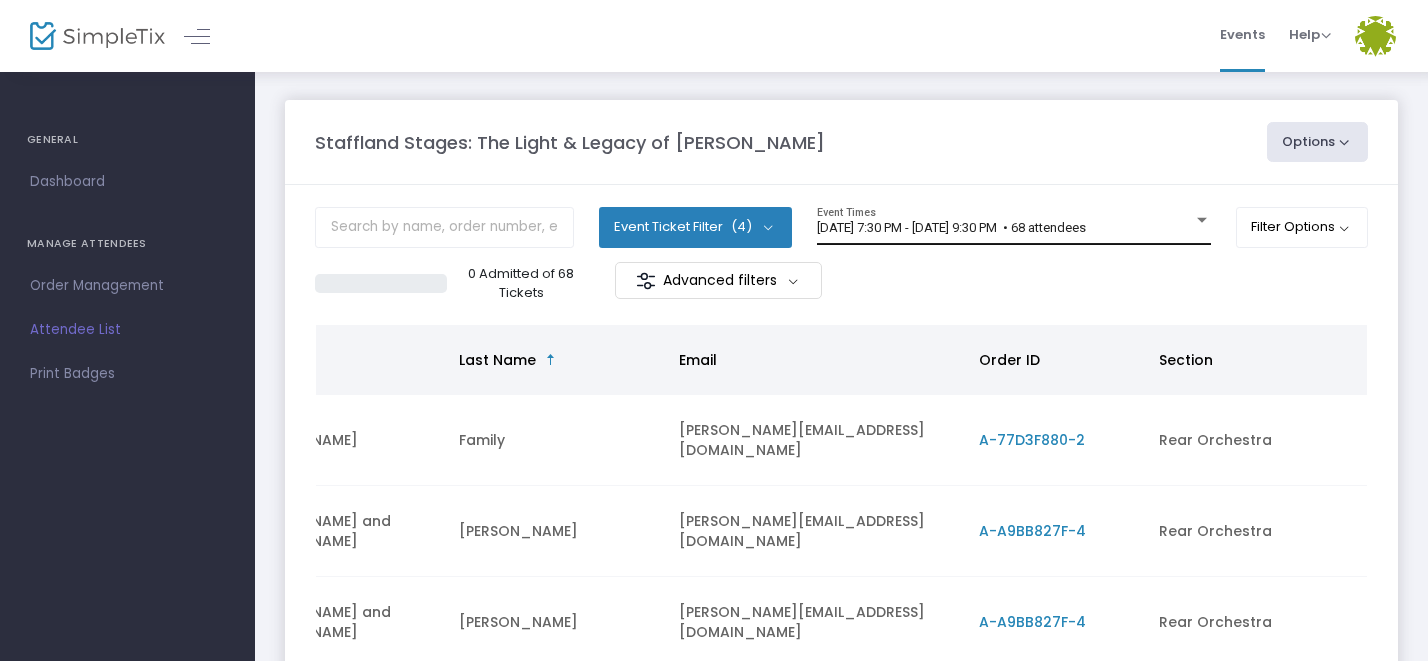 click on "[DATE] 7:30 PM - [DATE] 9:30 PM   • 68 attendees" at bounding box center [951, 227] 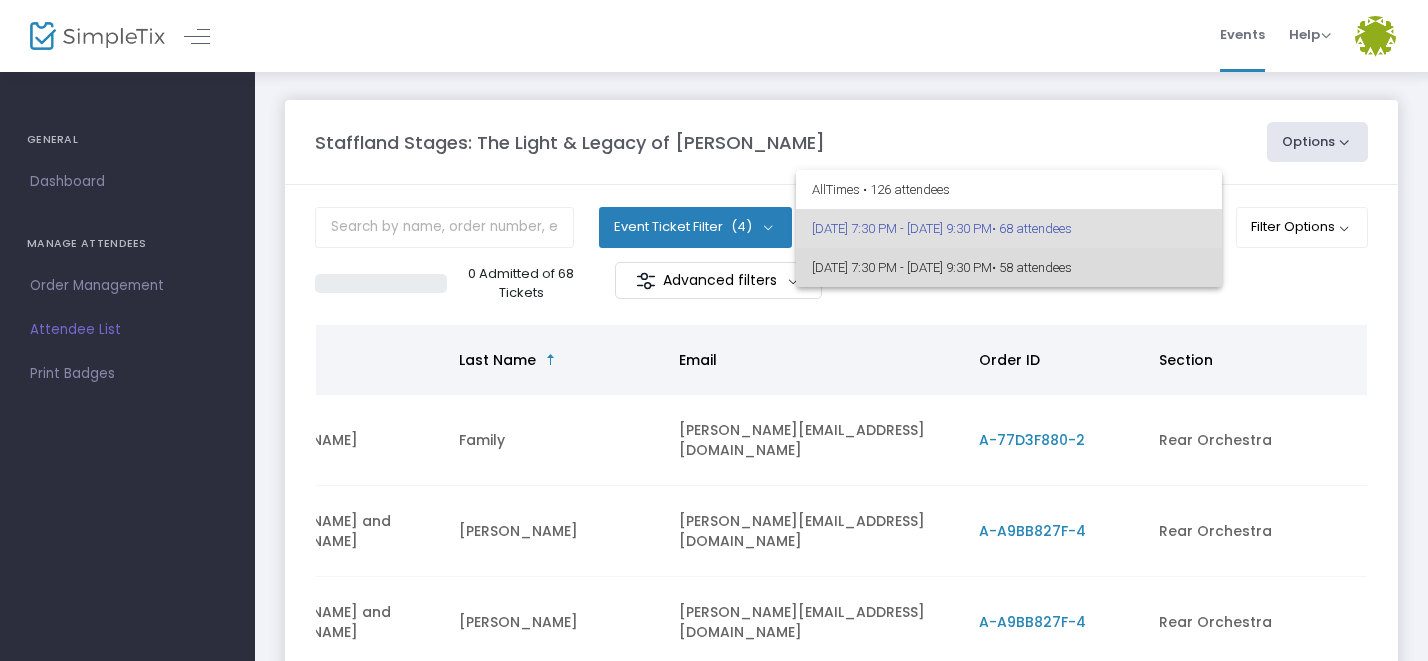 click on "[DATE] 7:30 PM - [DATE] 9:30 PM    • 58 attendees" at bounding box center [1009, 267] 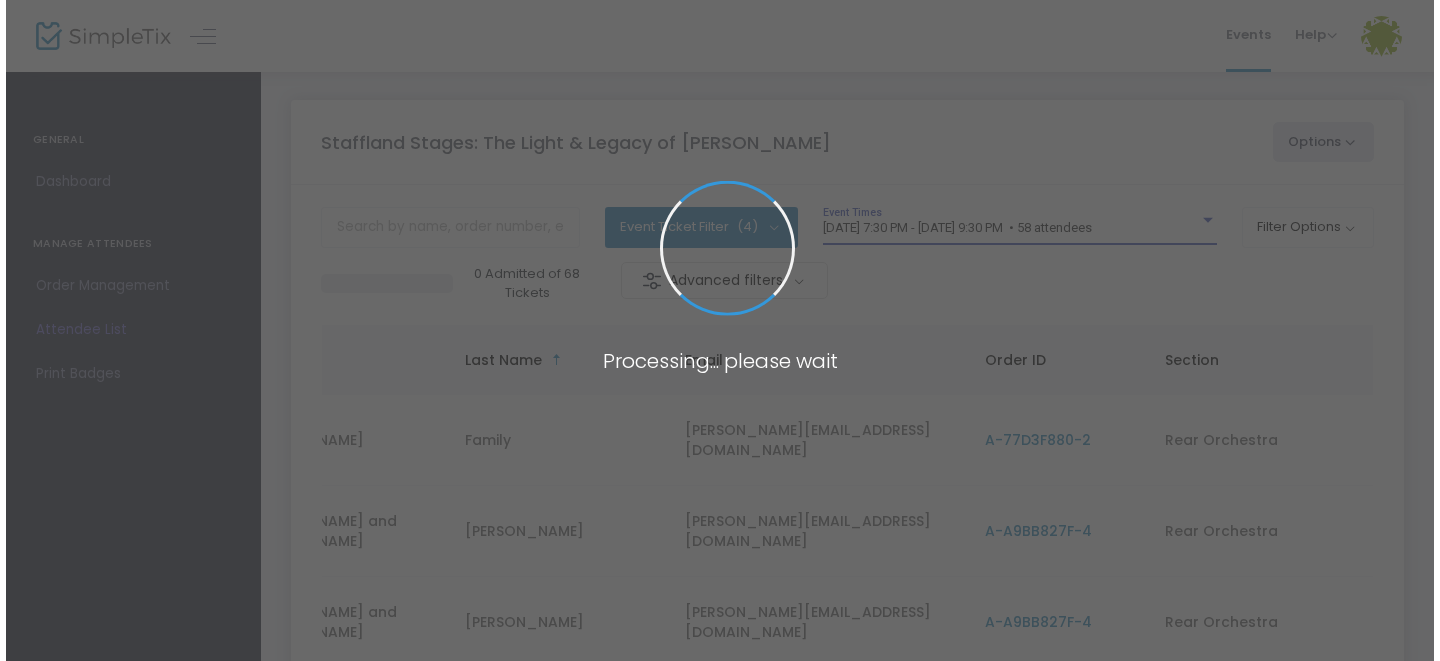 scroll, scrollTop: 0, scrollLeft: 337, axis: horizontal 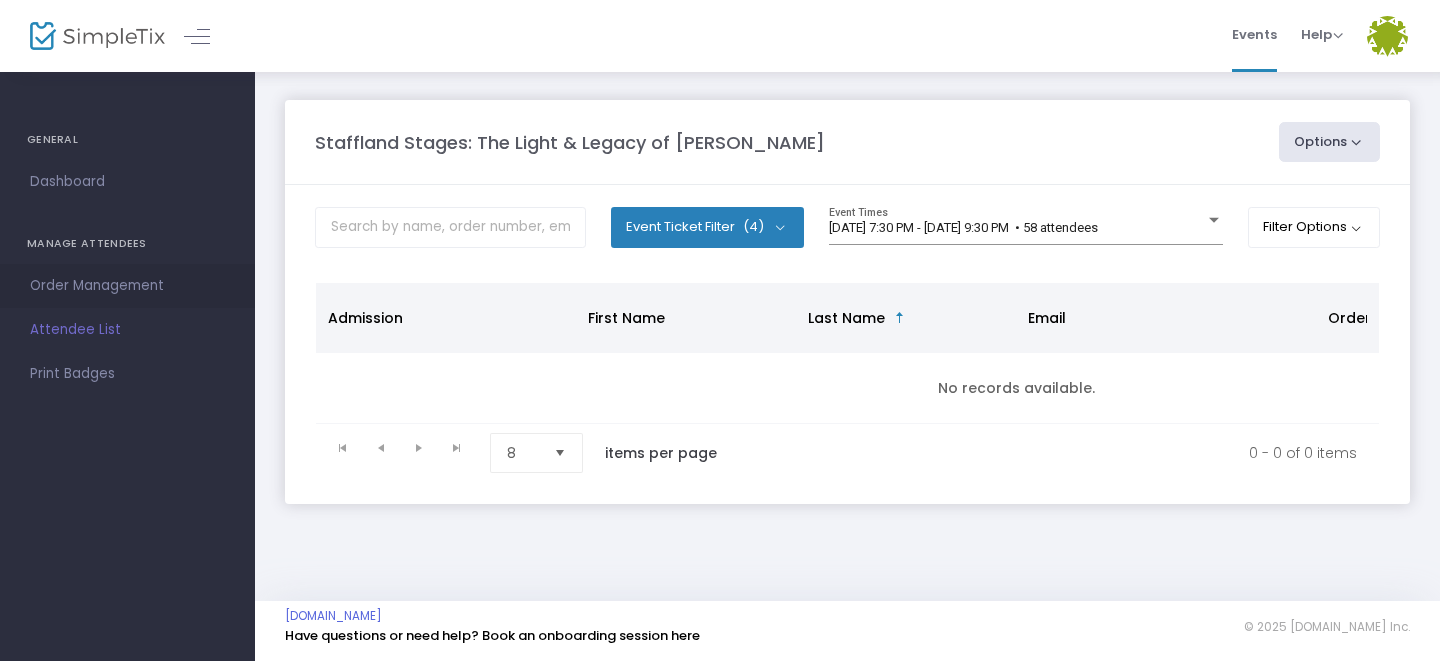 click on "Order Management" at bounding box center [127, 286] 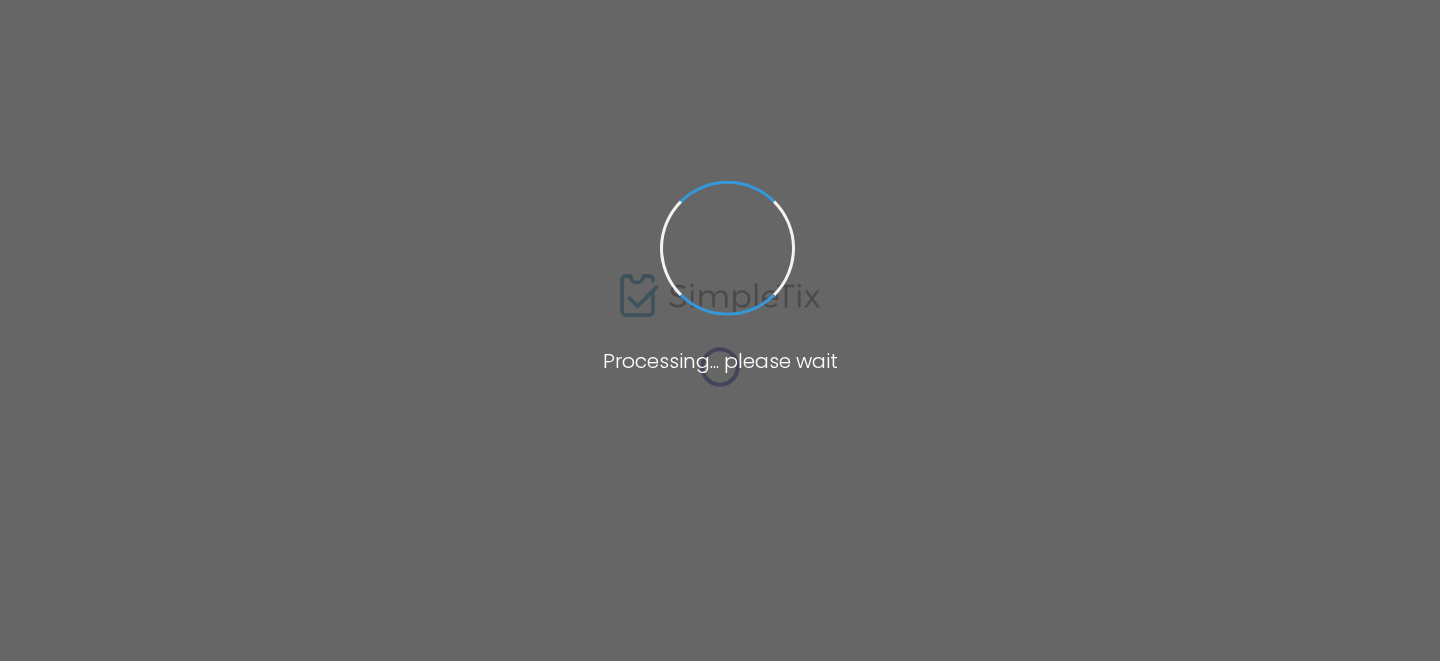 scroll, scrollTop: 0, scrollLeft: 0, axis: both 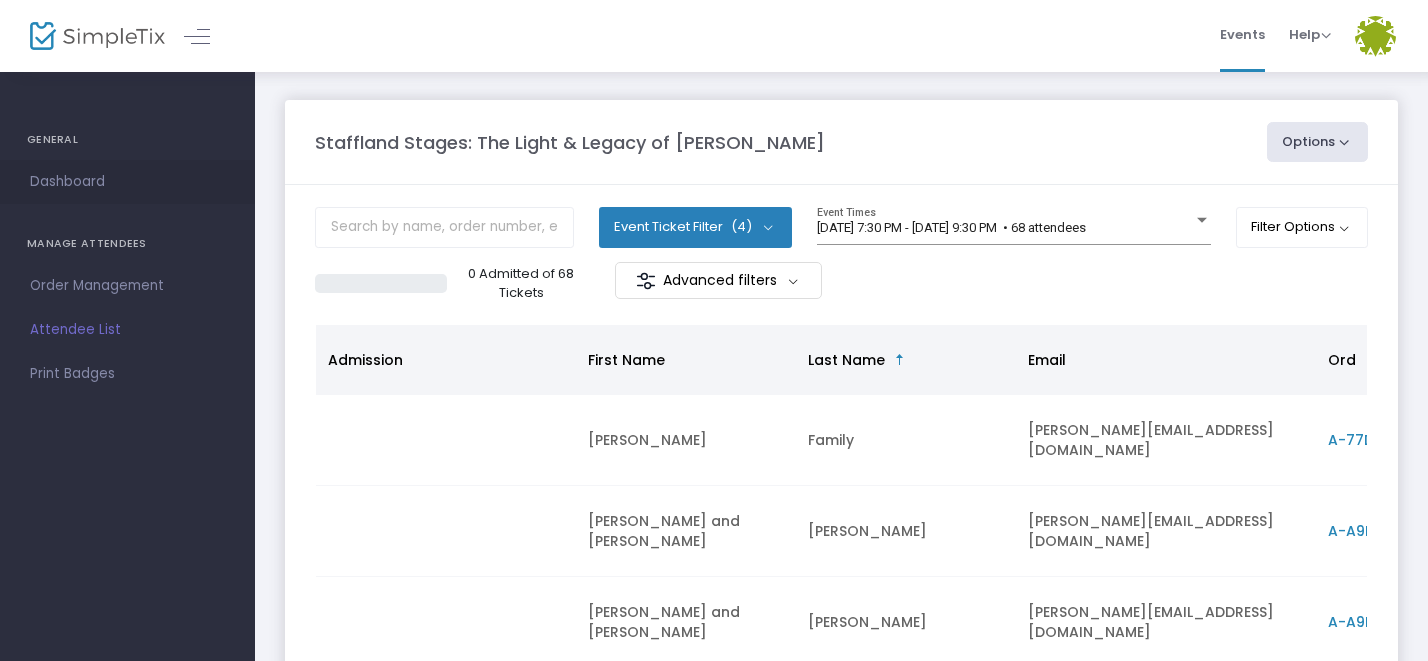 click on "Dashboard" at bounding box center (127, 182) 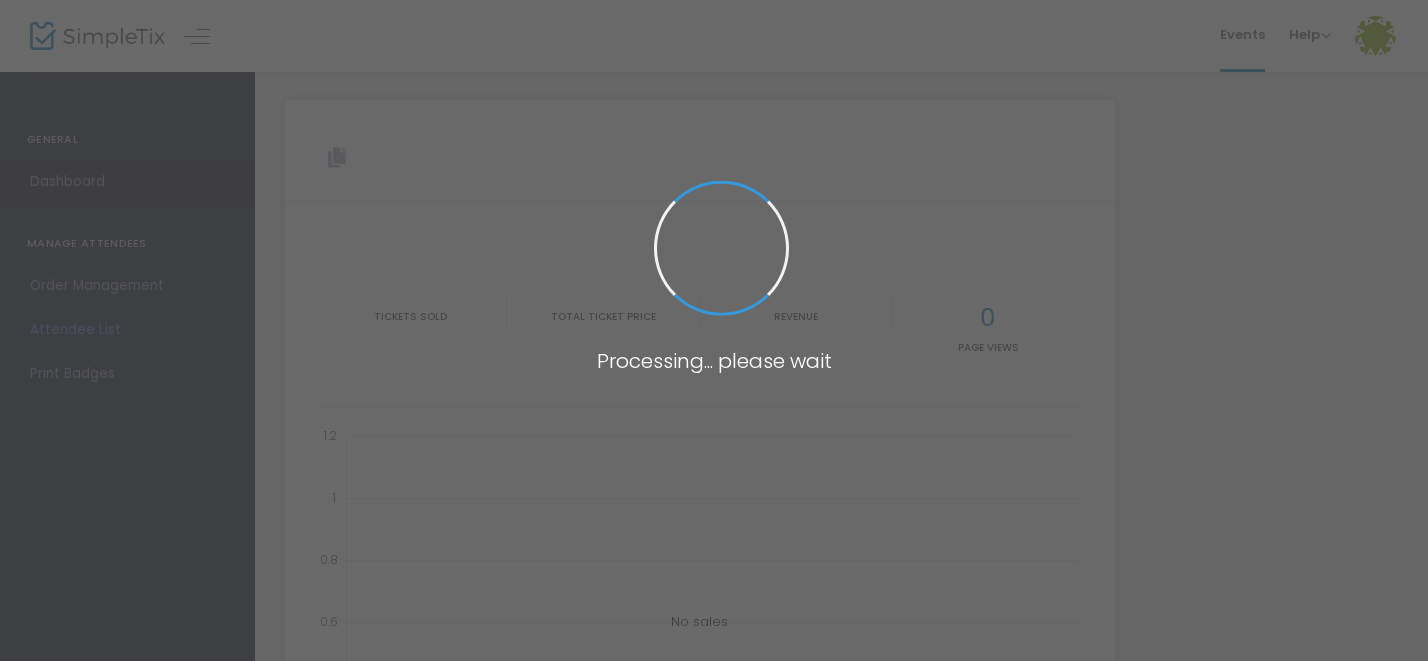 type on "[URL][DOMAIN_NAME][PERSON_NAME]" 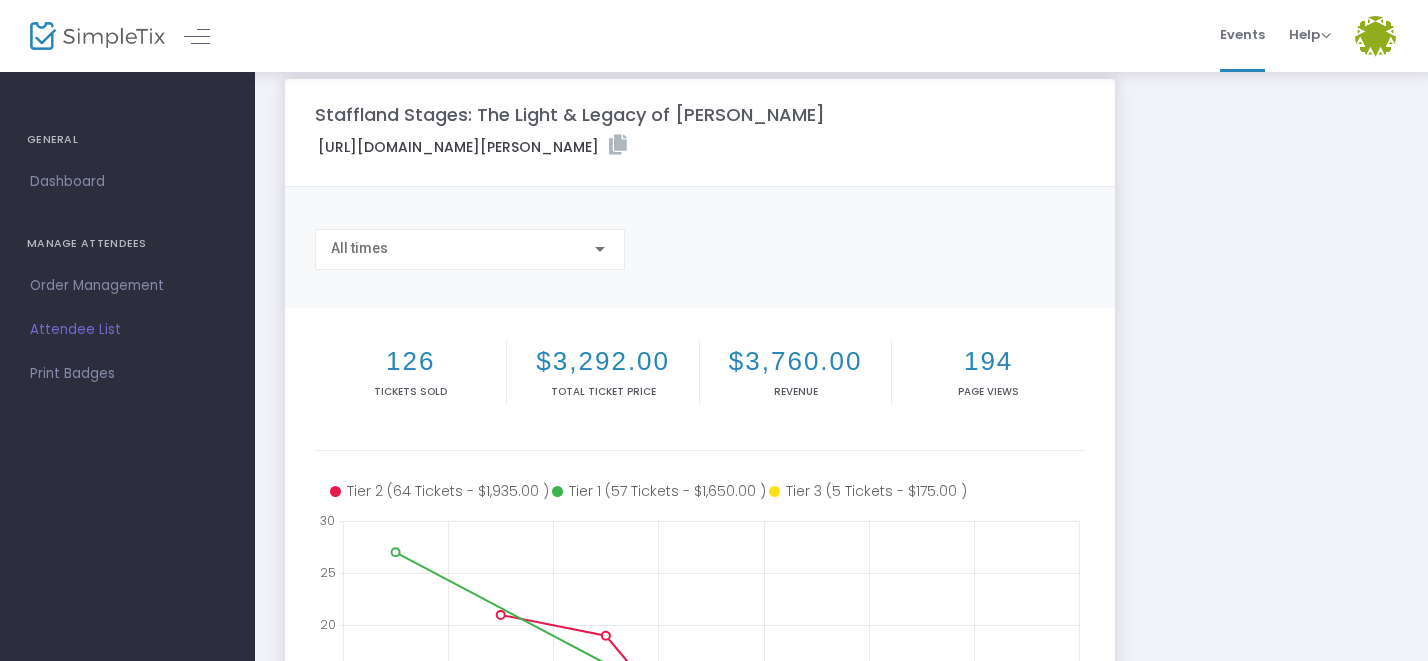scroll, scrollTop: 20, scrollLeft: 0, axis: vertical 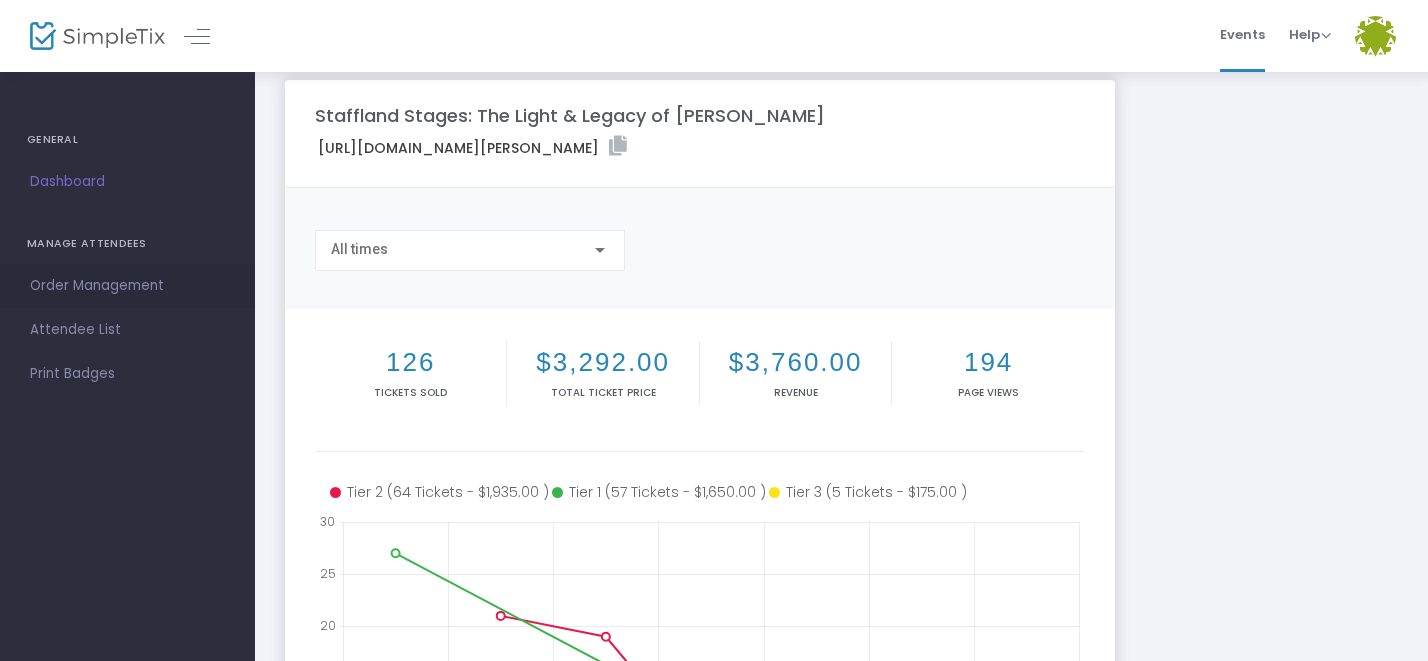 click on "Order Management" at bounding box center (127, 286) 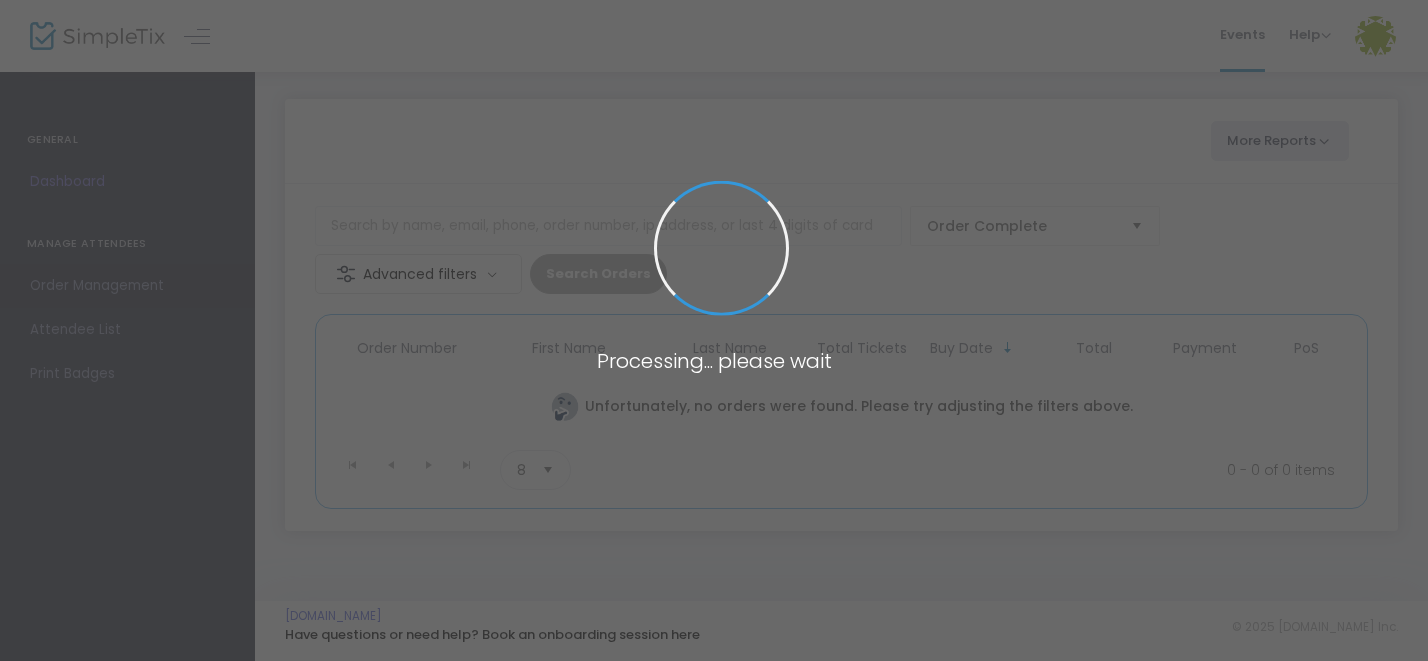 scroll, scrollTop: 0, scrollLeft: 0, axis: both 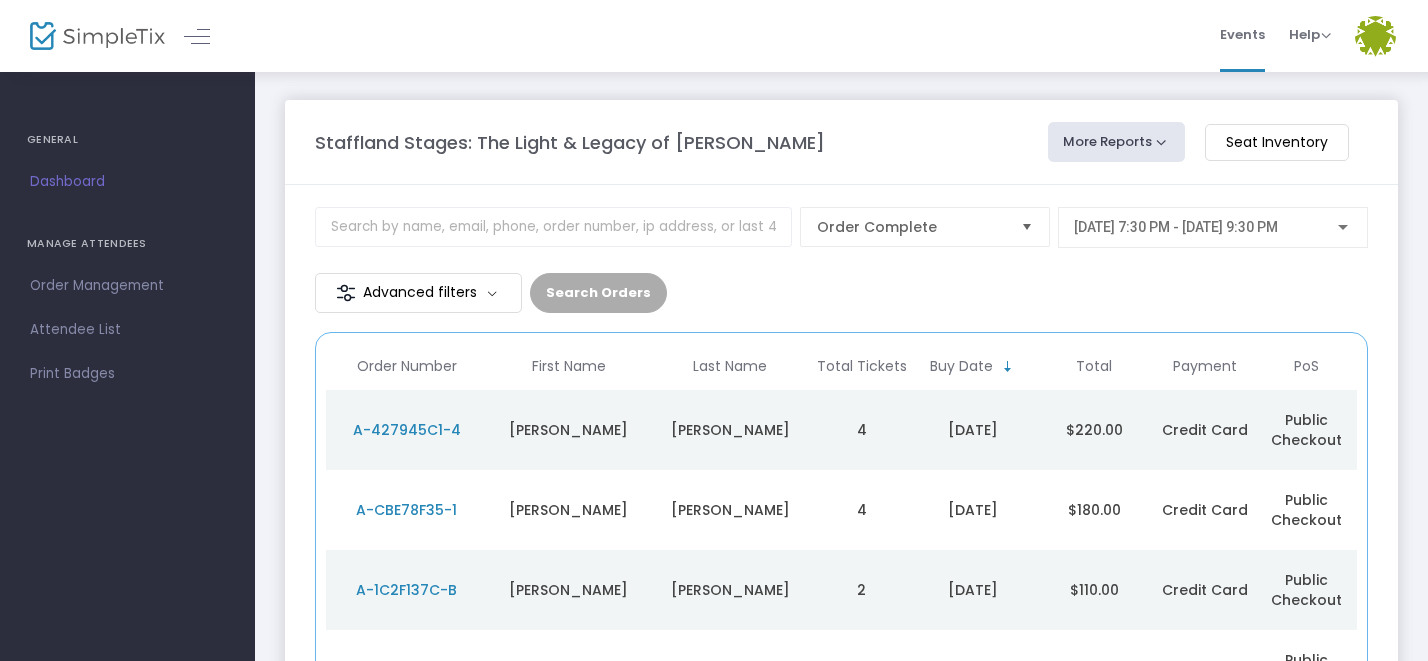 click at bounding box center (1343, 228) 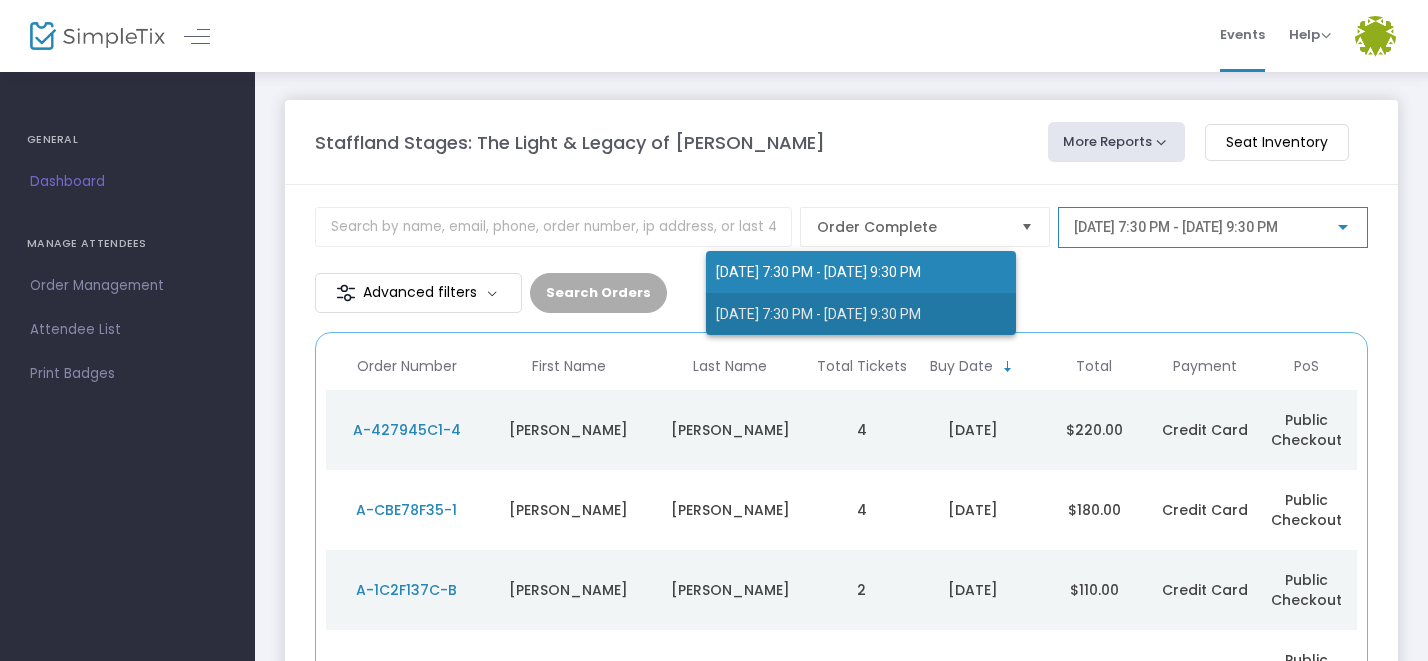click on "8/23/2025 @ 7:30 PM - 8/23/2025 @ 9:30 PM" at bounding box center [818, 314] 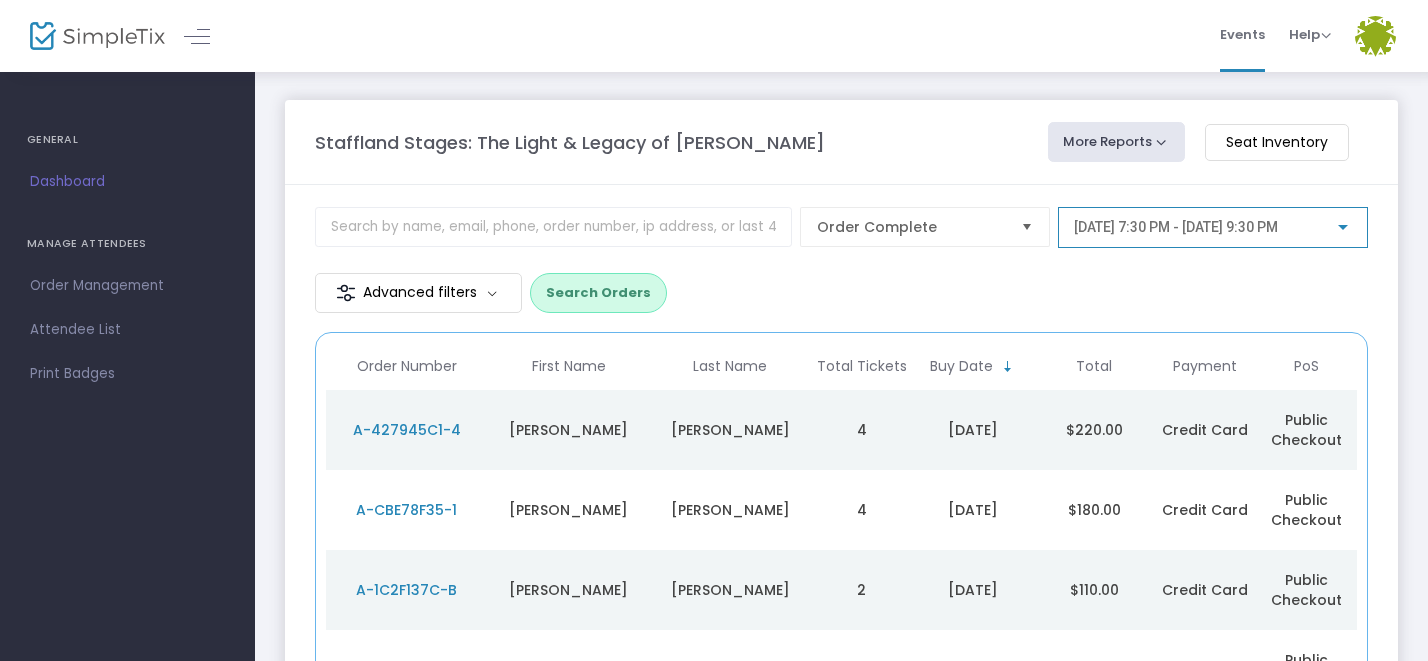 click on "Search Orders" 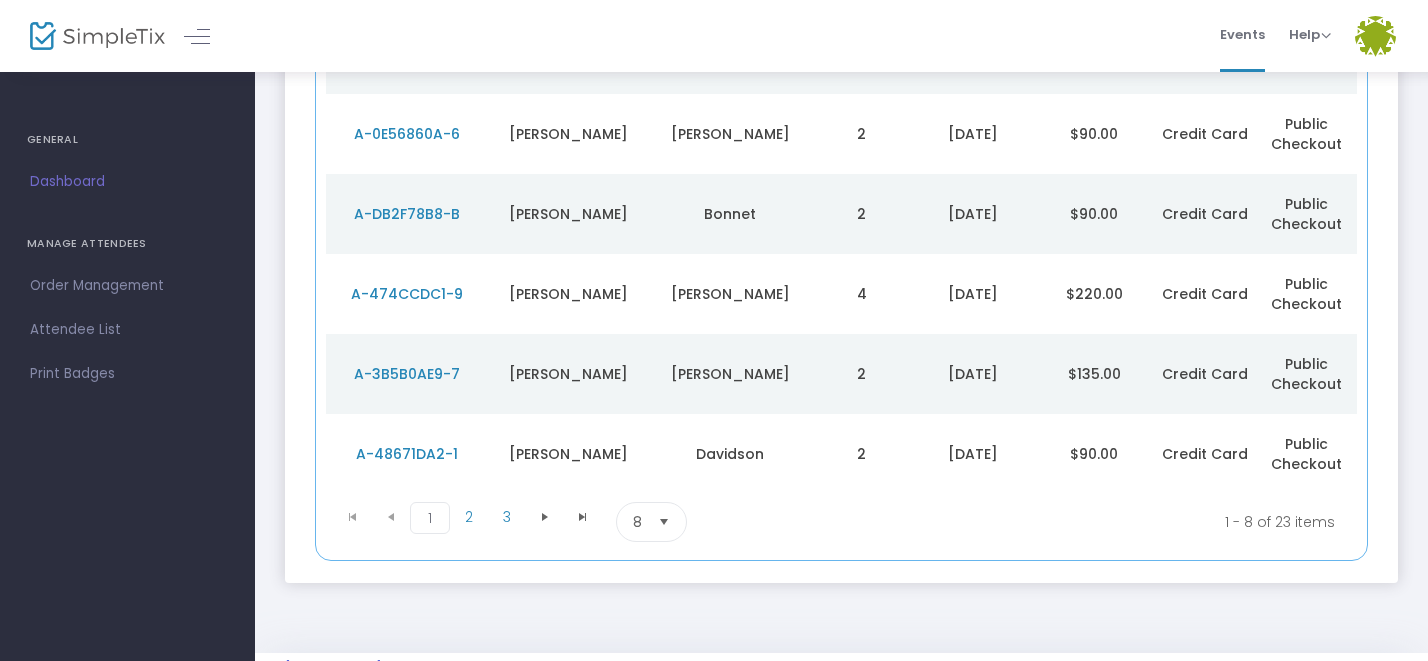 scroll, scrollTop: 540, scrollLeft: 0, axis: vertical 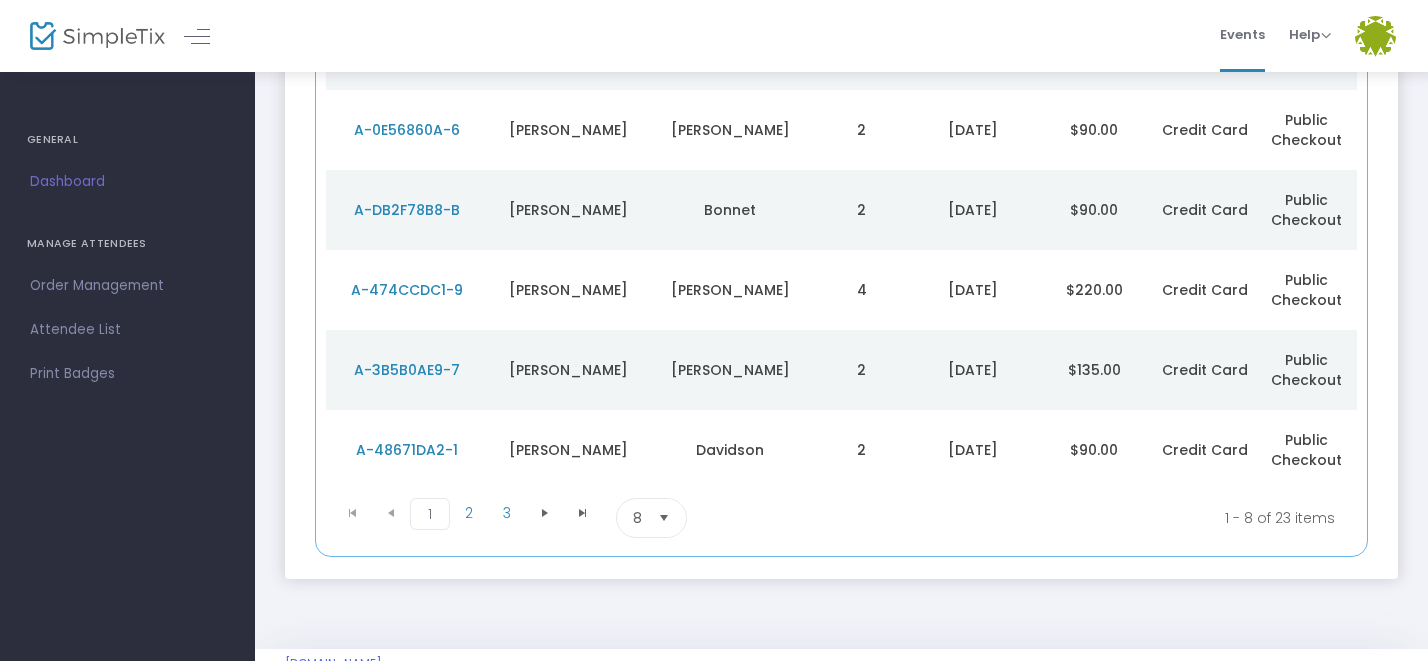 click at bounding box center [664, 518] 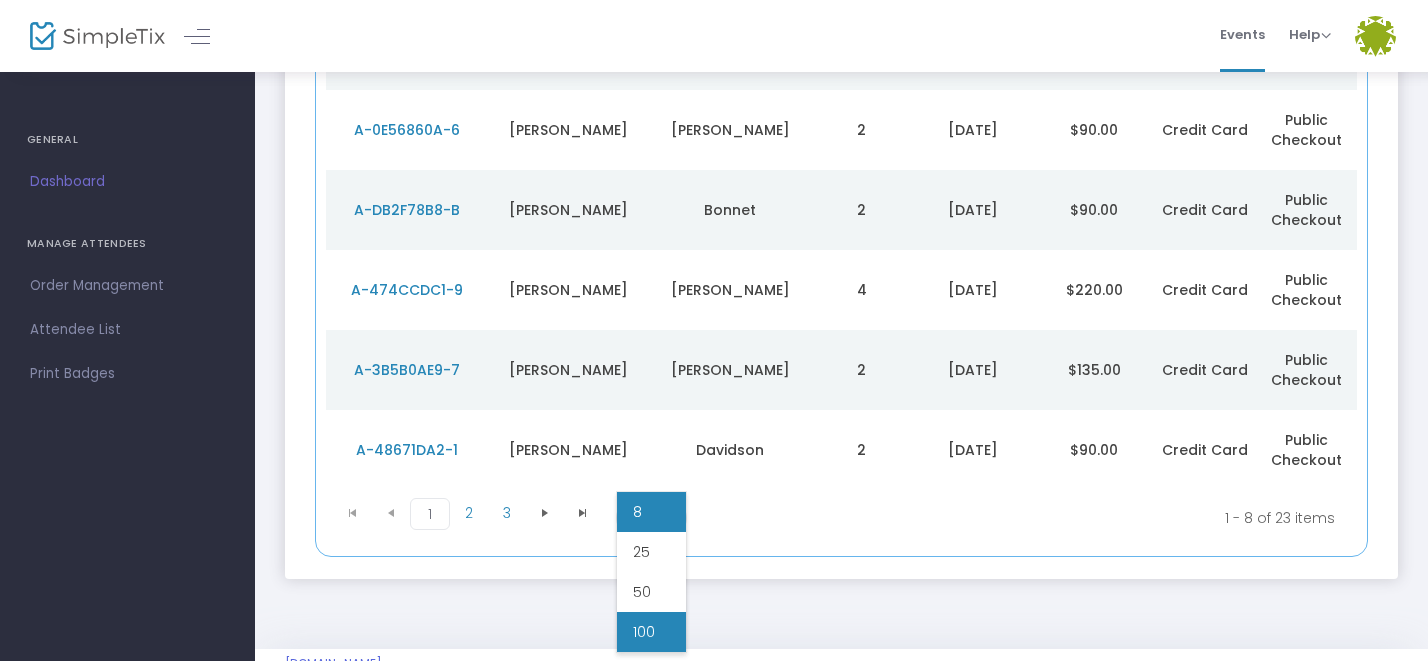 click on "100" at bounding box center (644, 632) 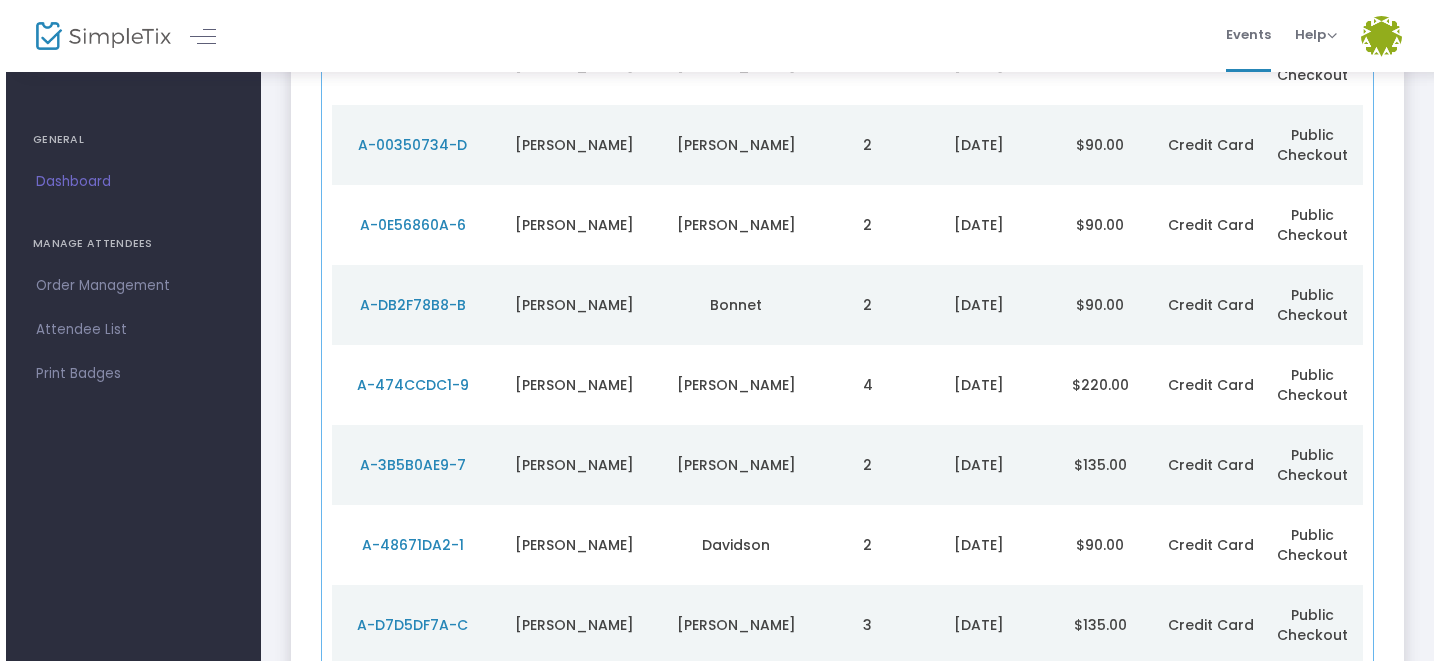 scroll, scrollTop: 0, scrollLeft: 0, axis: both 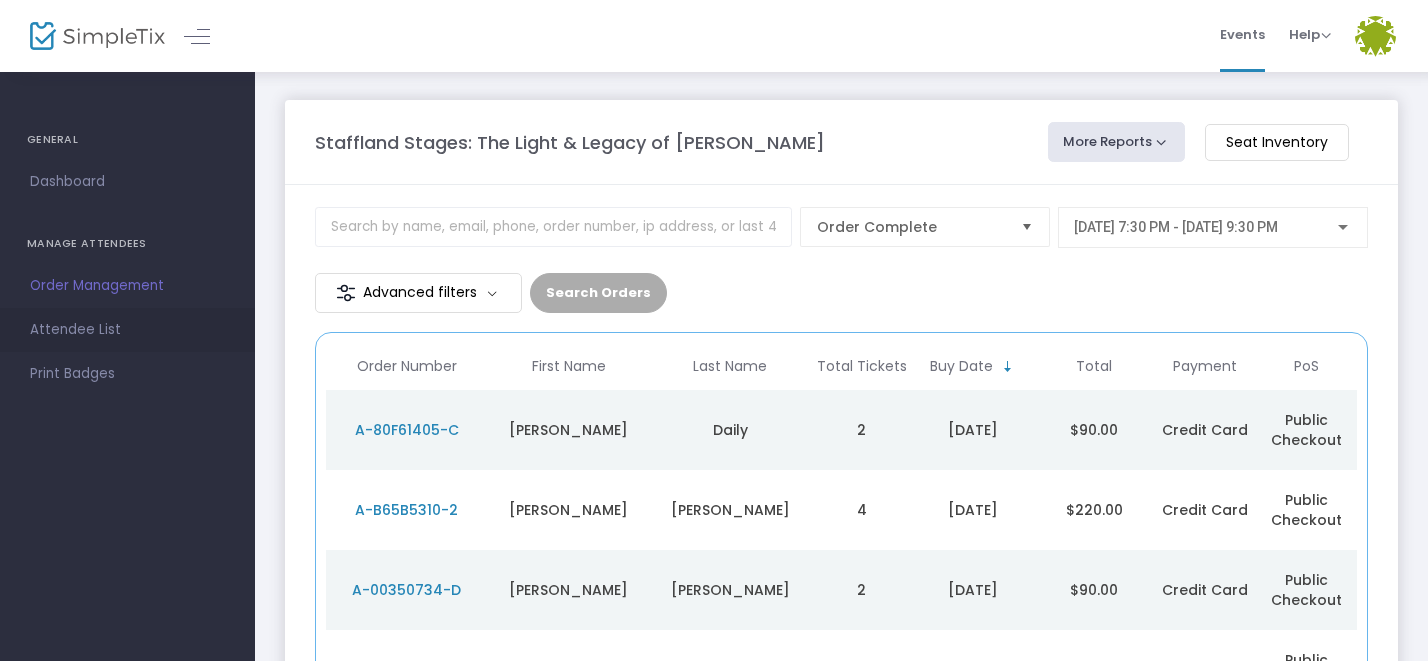 click on "Attendee List" at bounding box center (127, 330) 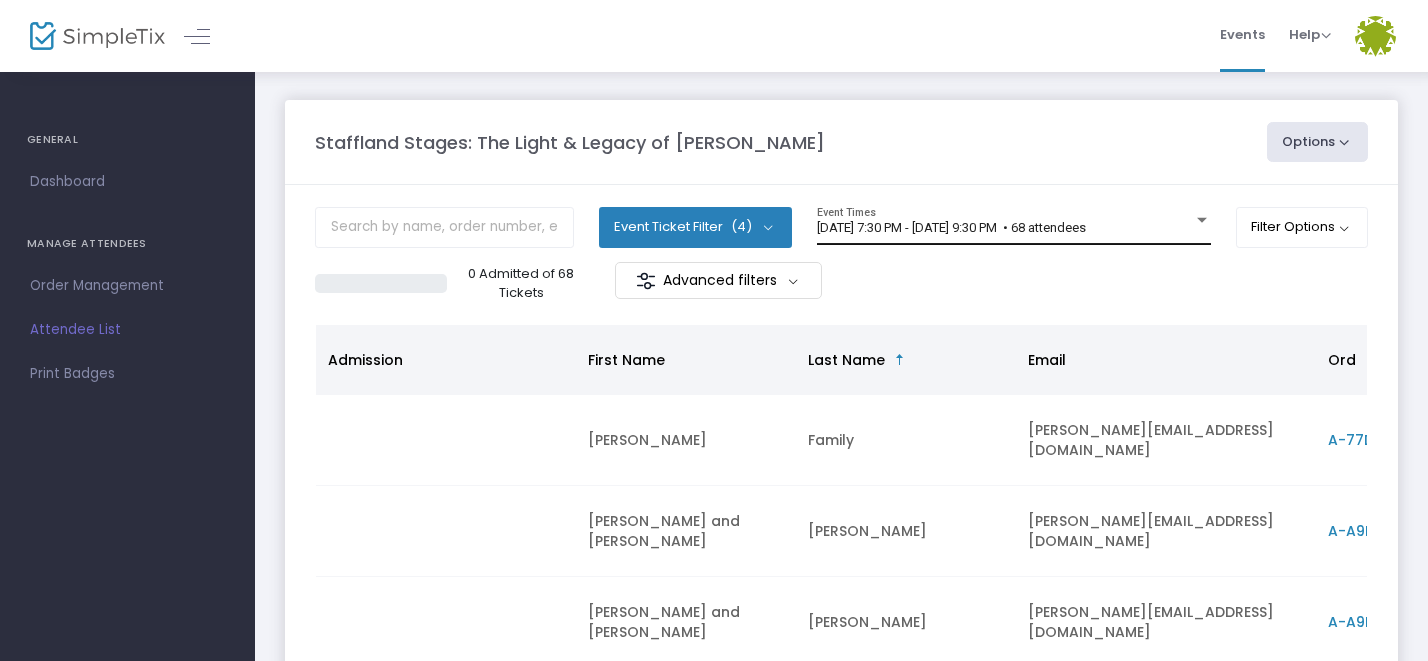 click on "[DATE] 7:30 PM - [DATE] 9:30 PM   • 68 attendees" at bounding box center [951, 227] 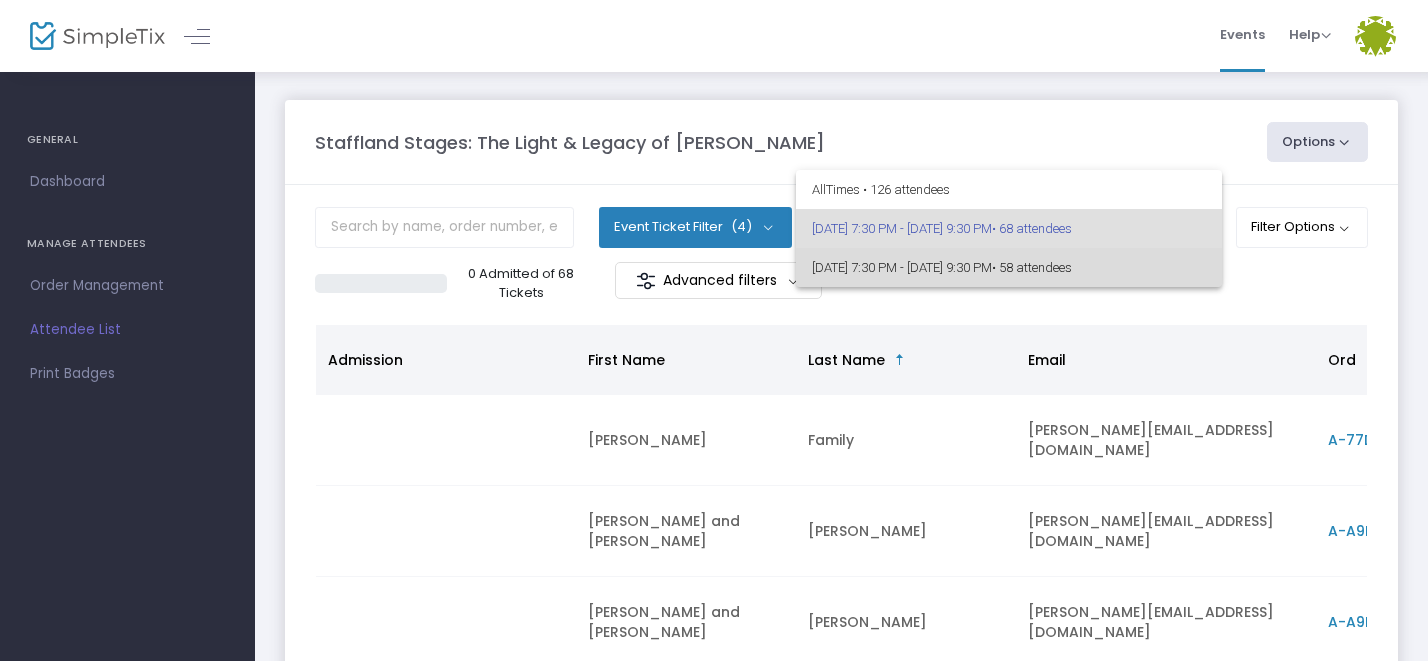 click on "• 58 attendees" at bounding box center [1032, 267] 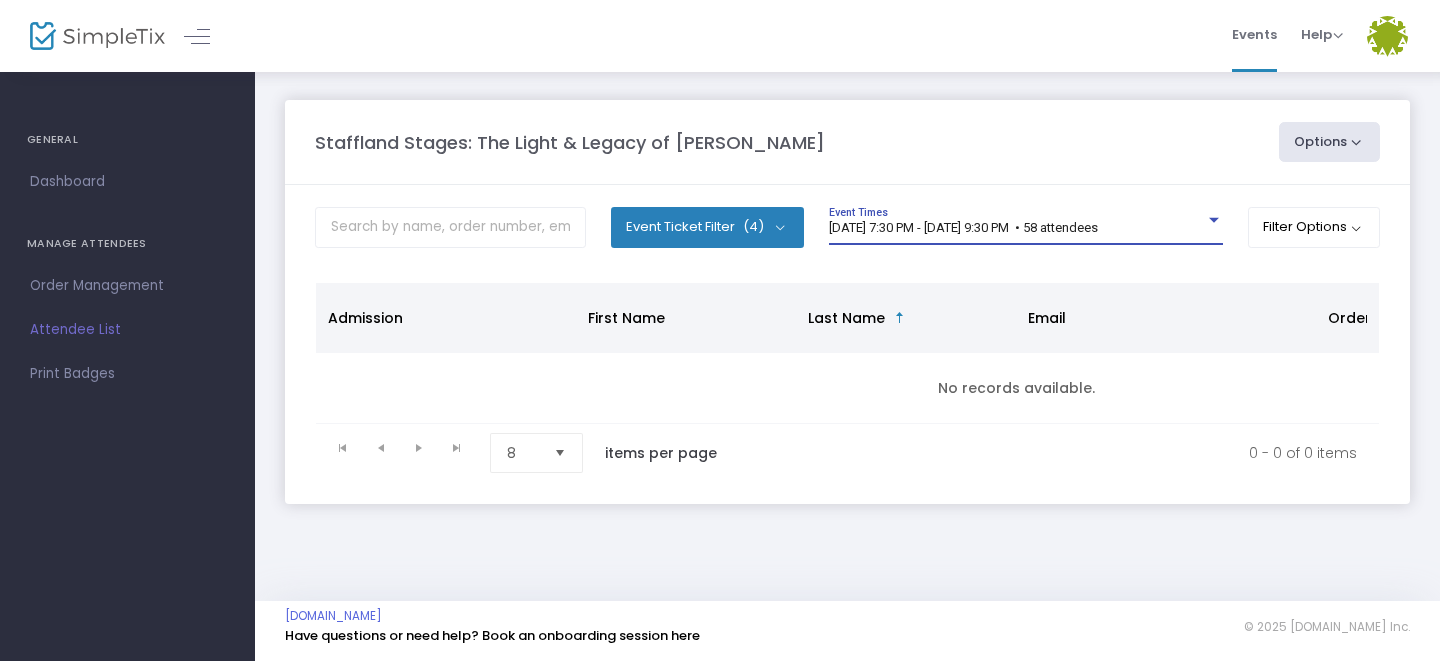 click on "[DATE] 7:30 PM - [DATE] 9:30 PM   • 58 attendees" at bounding box center [963, 227] 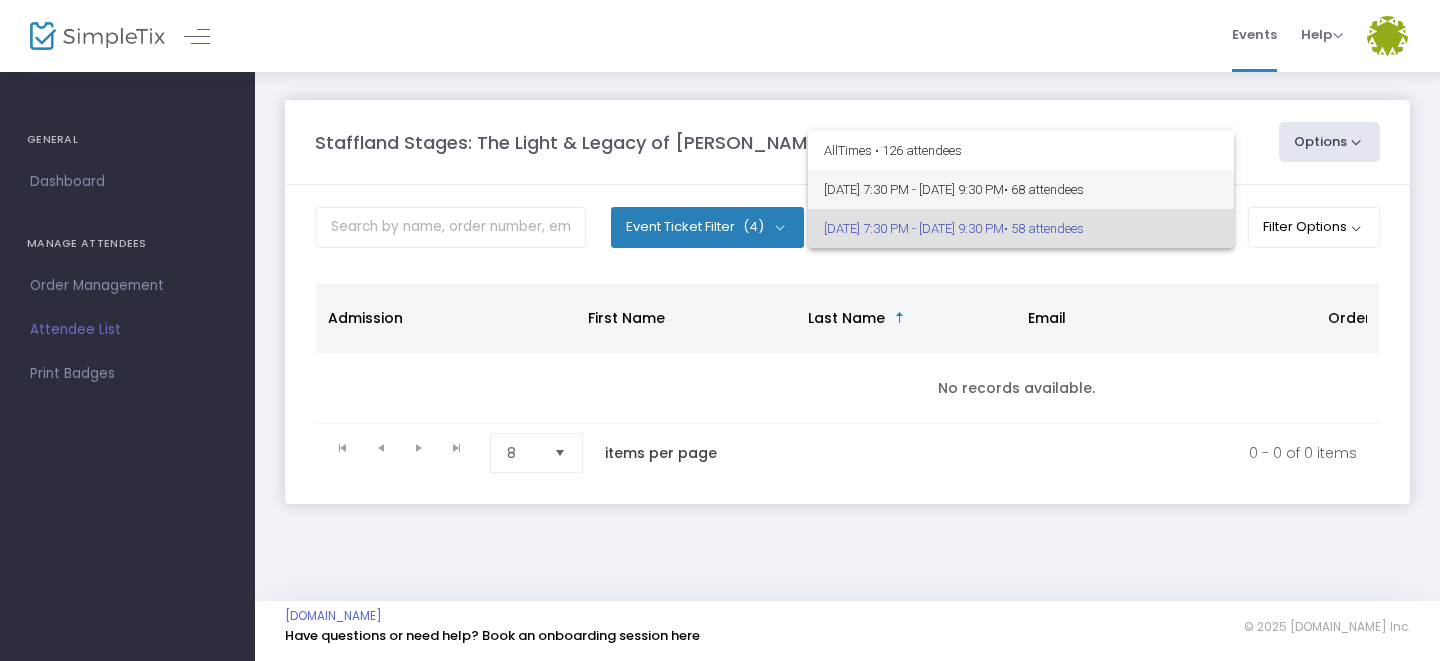 click on "8/22/2025 @ 7:30 PM - 8/22/2025 @ 9:30 PM    • 68 attendees" at bounding box center (1021, 189) 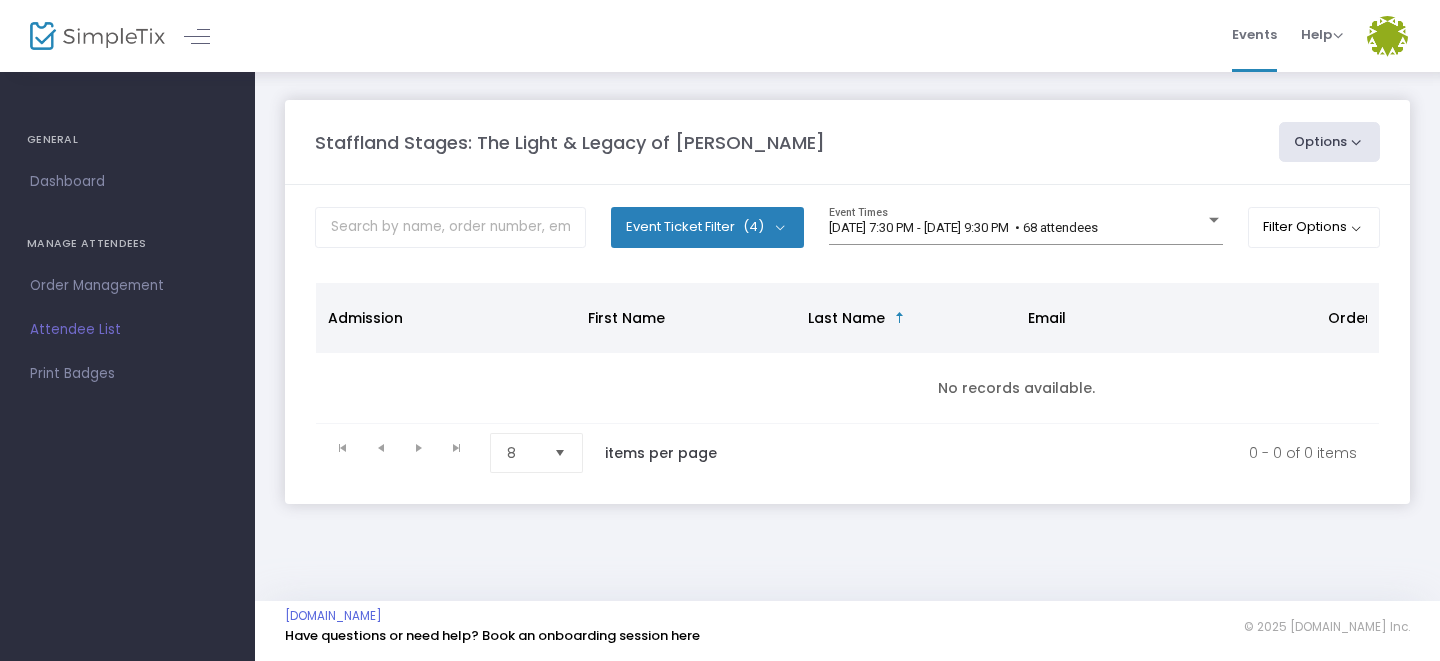 click on "Options" 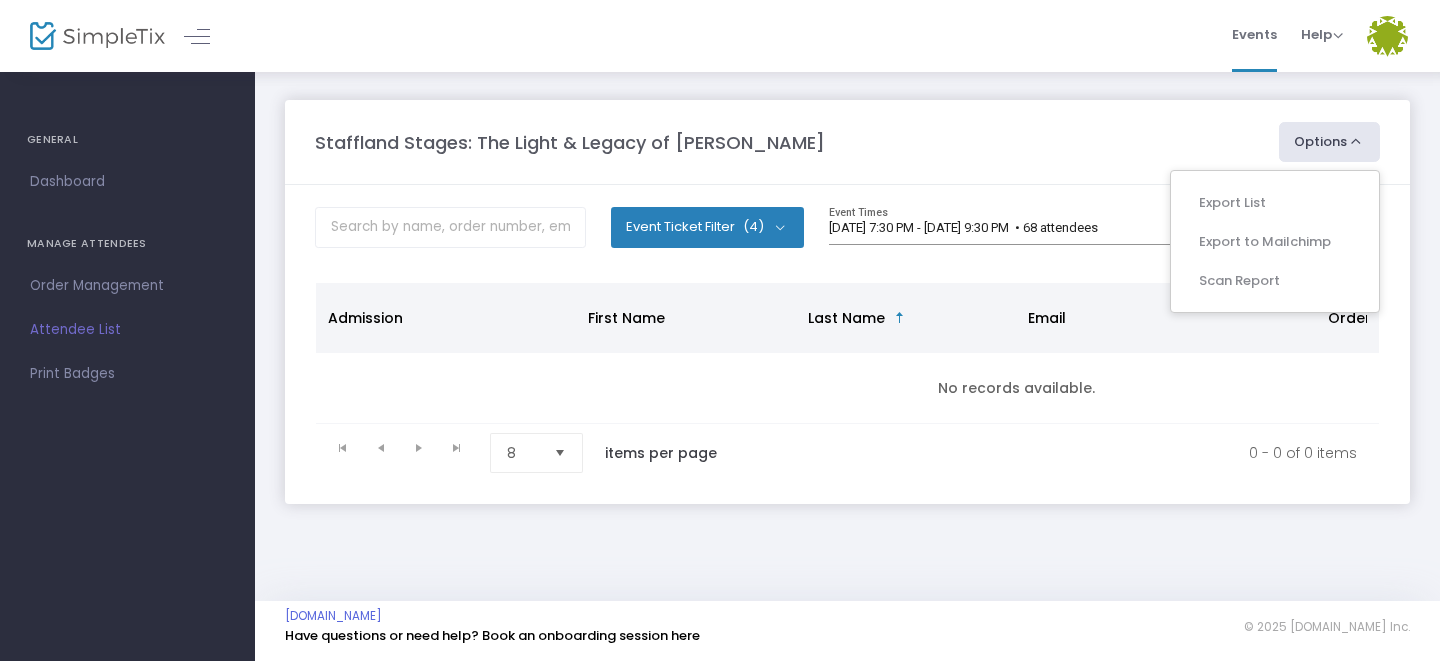 click on "Event Ticket Filter  (4)   Select All    Tier 1     Tier 2     Tier 3     Wheelchair Seating  8/22/2025 @ 7:30 PM - 8/22/2025 @ 9:30 PM   • 68 attendees Event Times  Filter Options  ON OFF     Display Past Event Times ON OFF     Enable Multiple Time Selection Promo code category Promo code Admission First Name Last Name Email Order ID Section  No records available.  0 - 0 of 0 items 8  items per page" 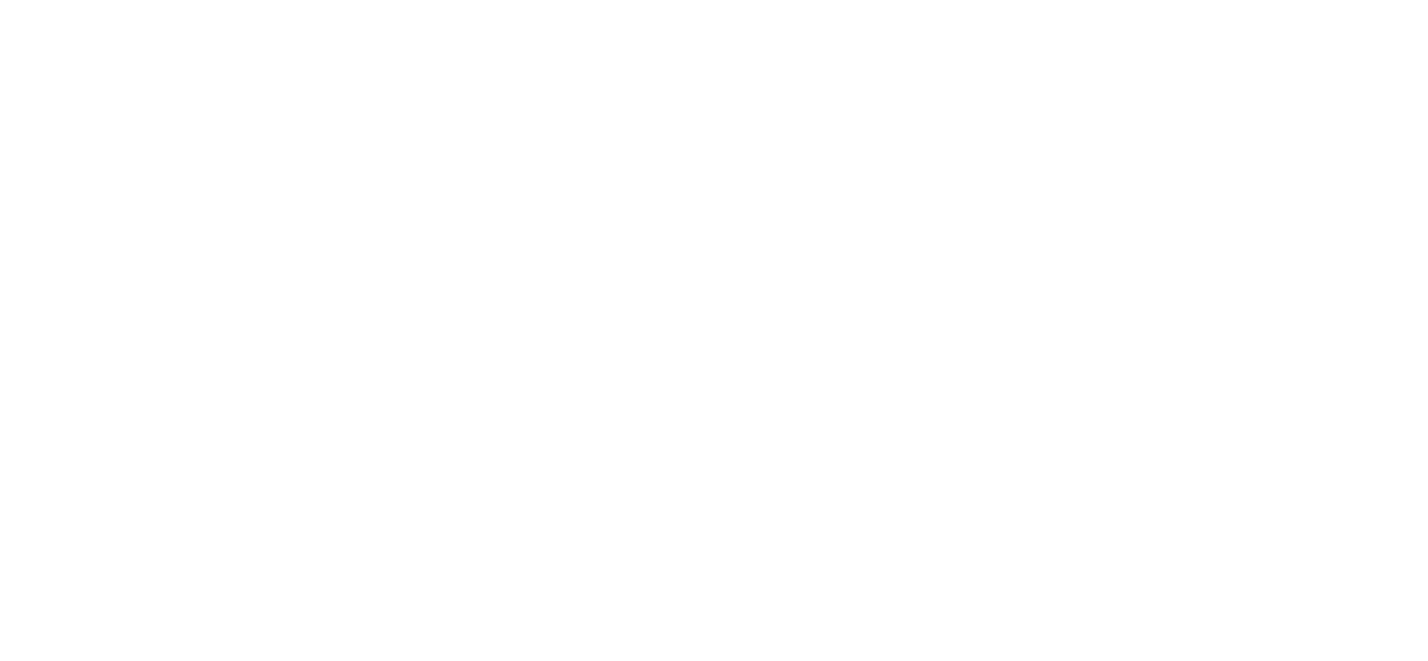 scroll, scrollTop: 0, scrollLeft: 0, axis: both 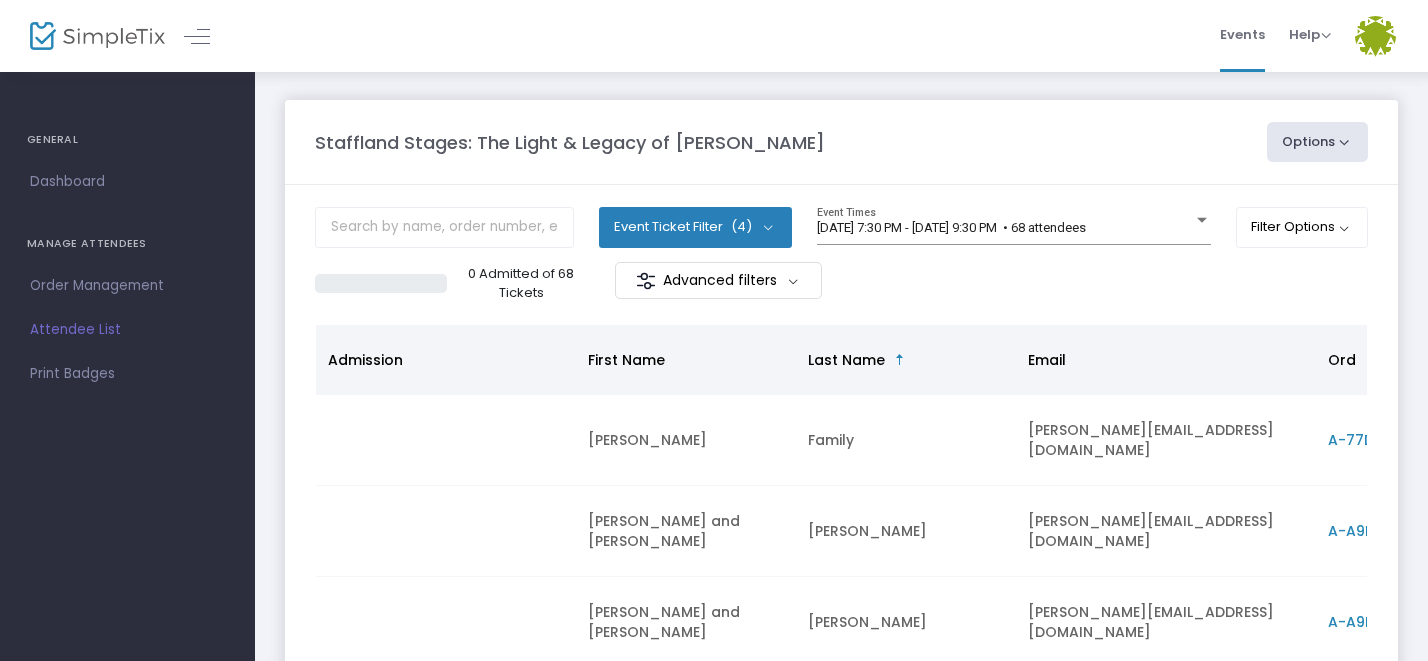 click on "Options" 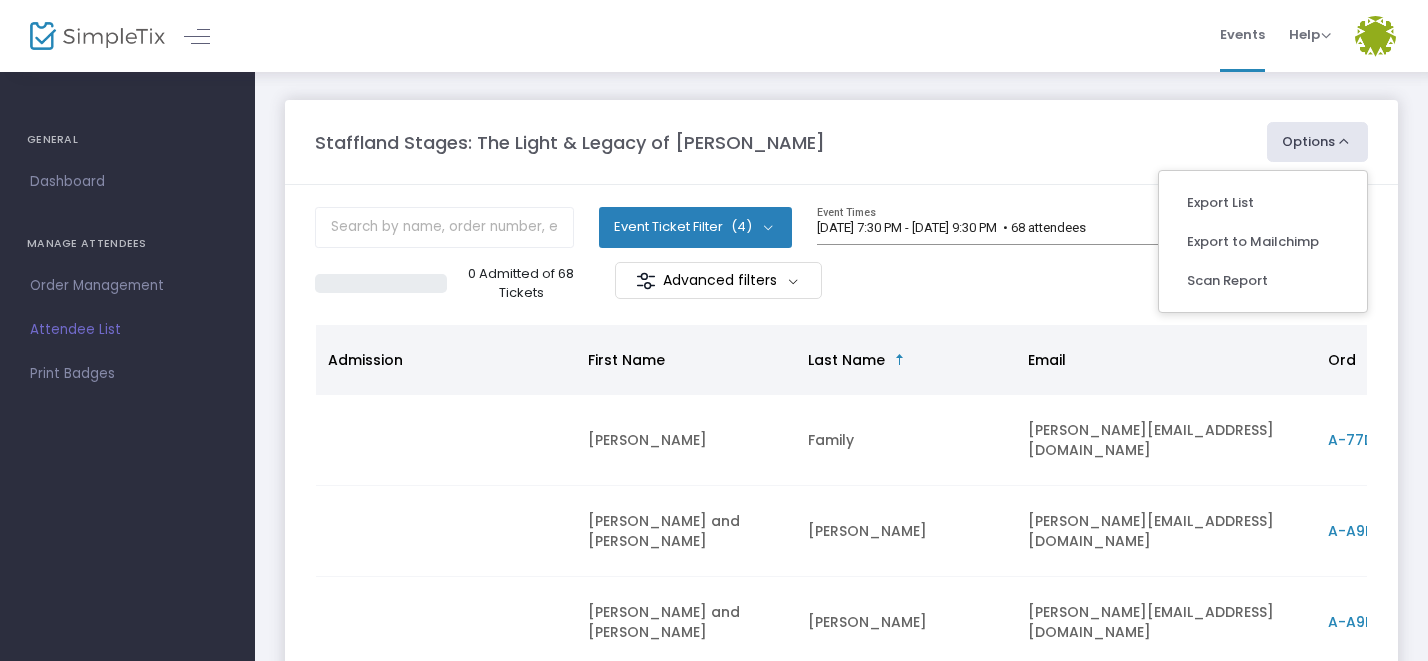 click on "0 Admitted of 68 Tickets   Advanced filters" 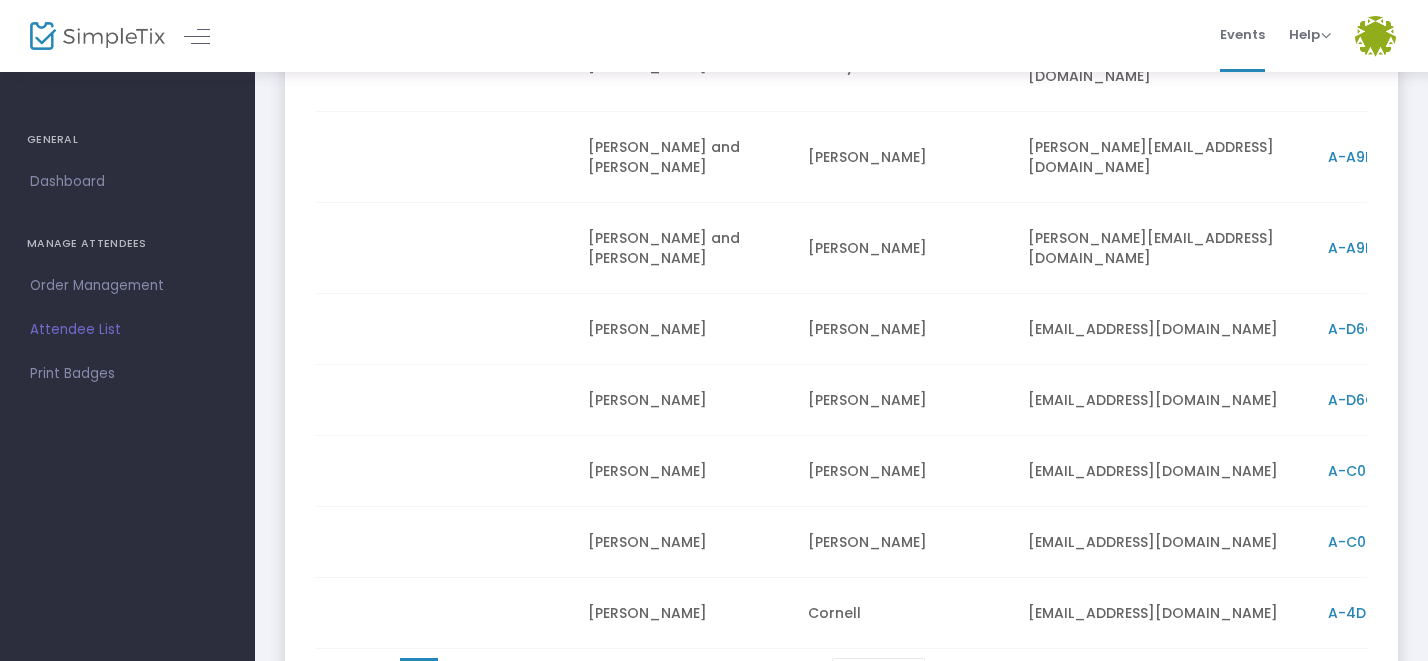 scroll, scrollTop: 376, scrollLeft: 0, axis: vertical 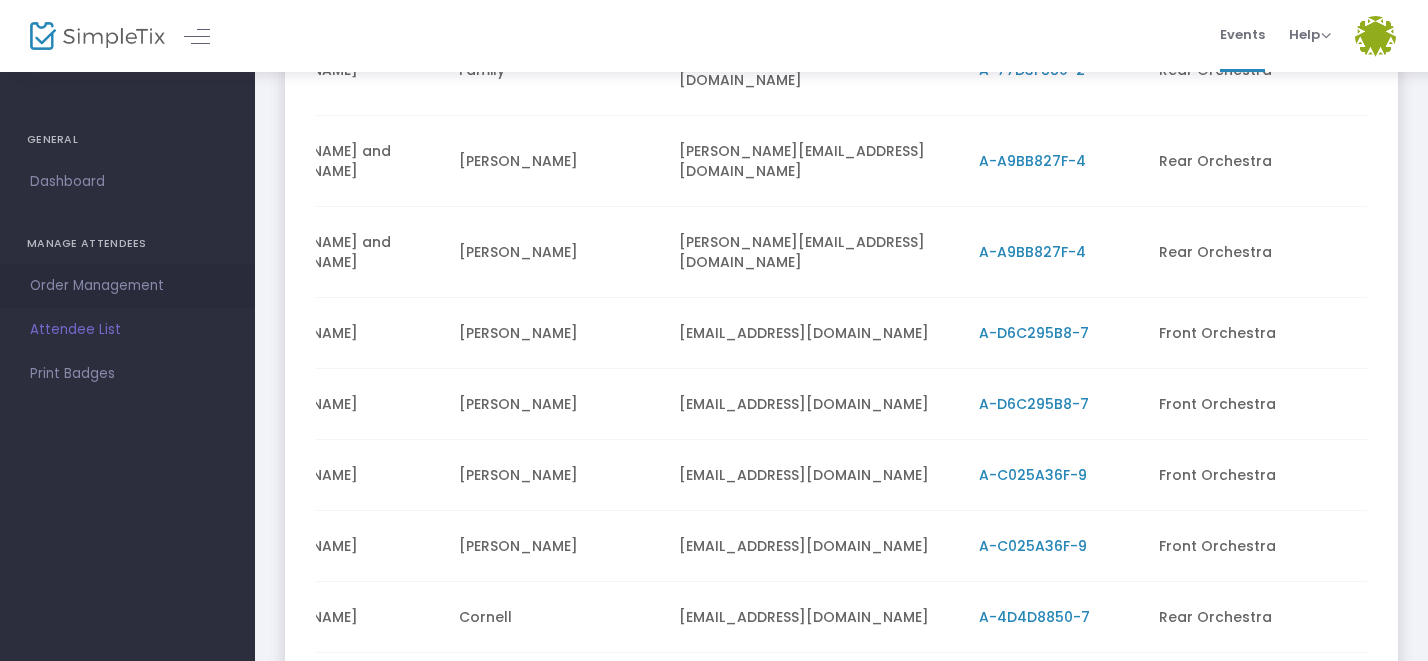 click on "Order Management" at bounding box center (127, 286) 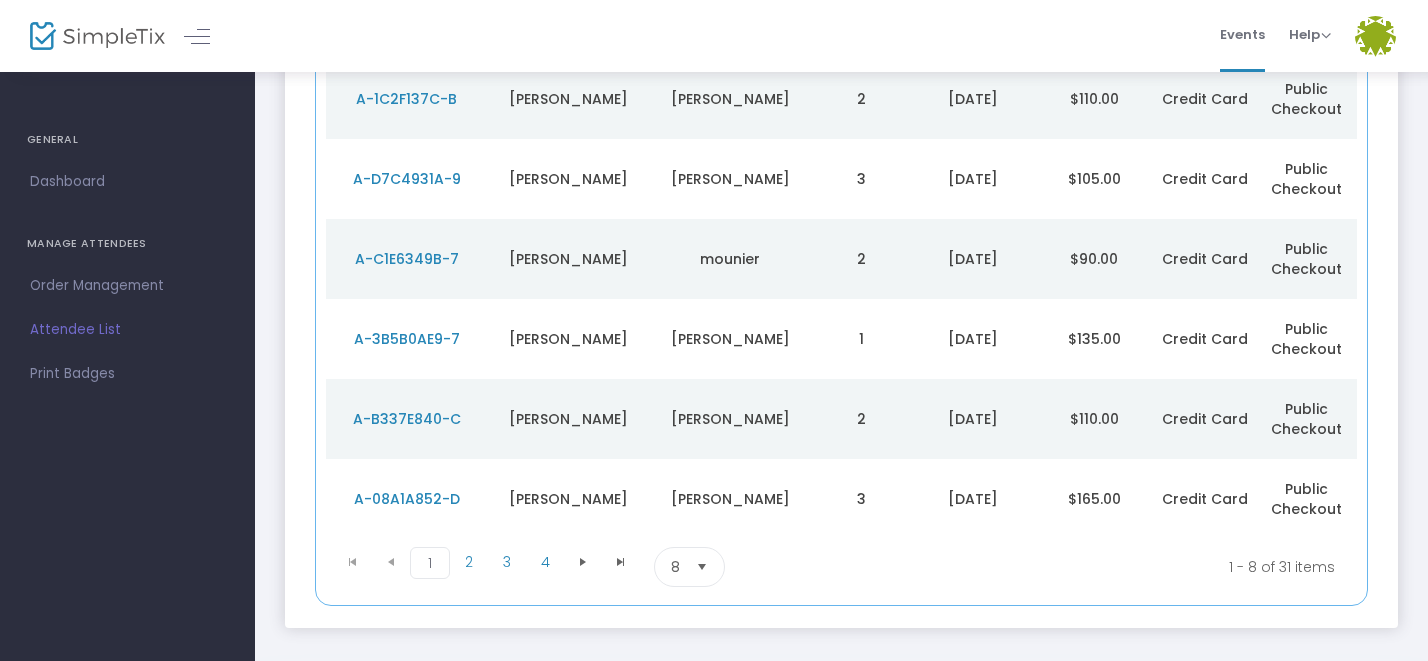 scroll, scrollTop: 540, scrollLeft: 0, axis: vertical 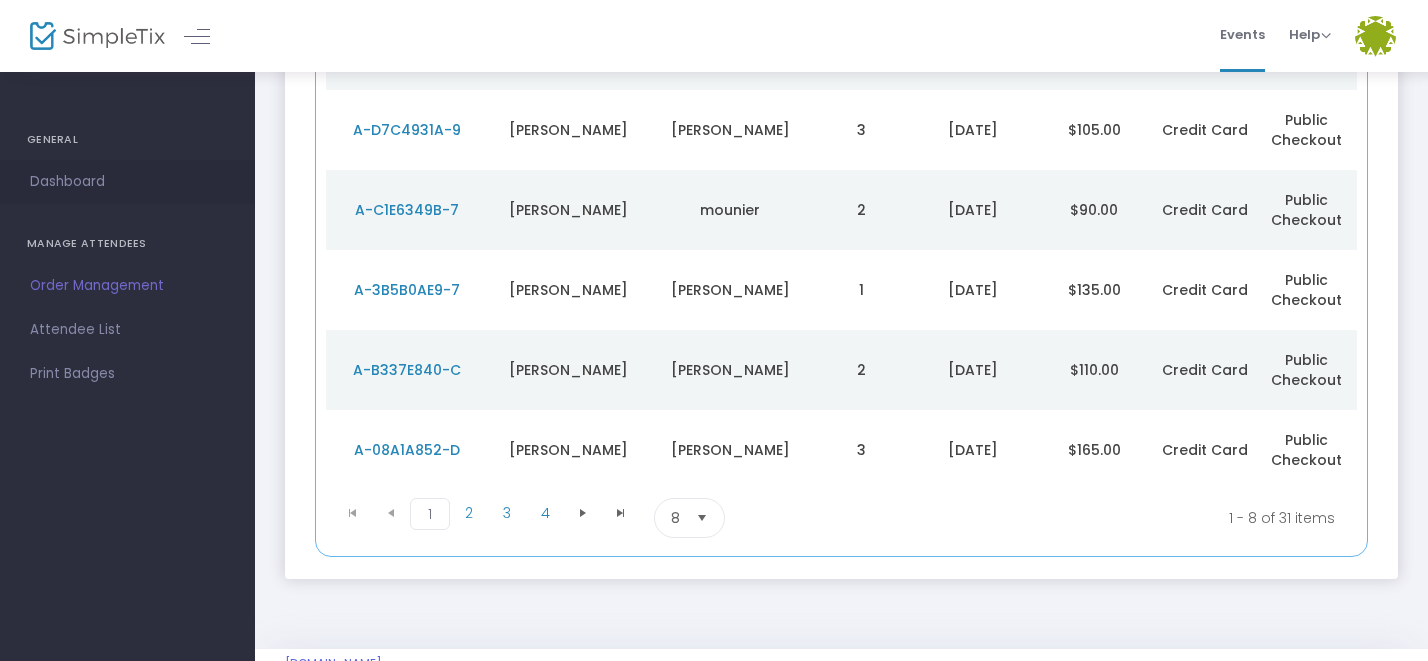 click on "Dashboard" at bounding box center (127, 182) 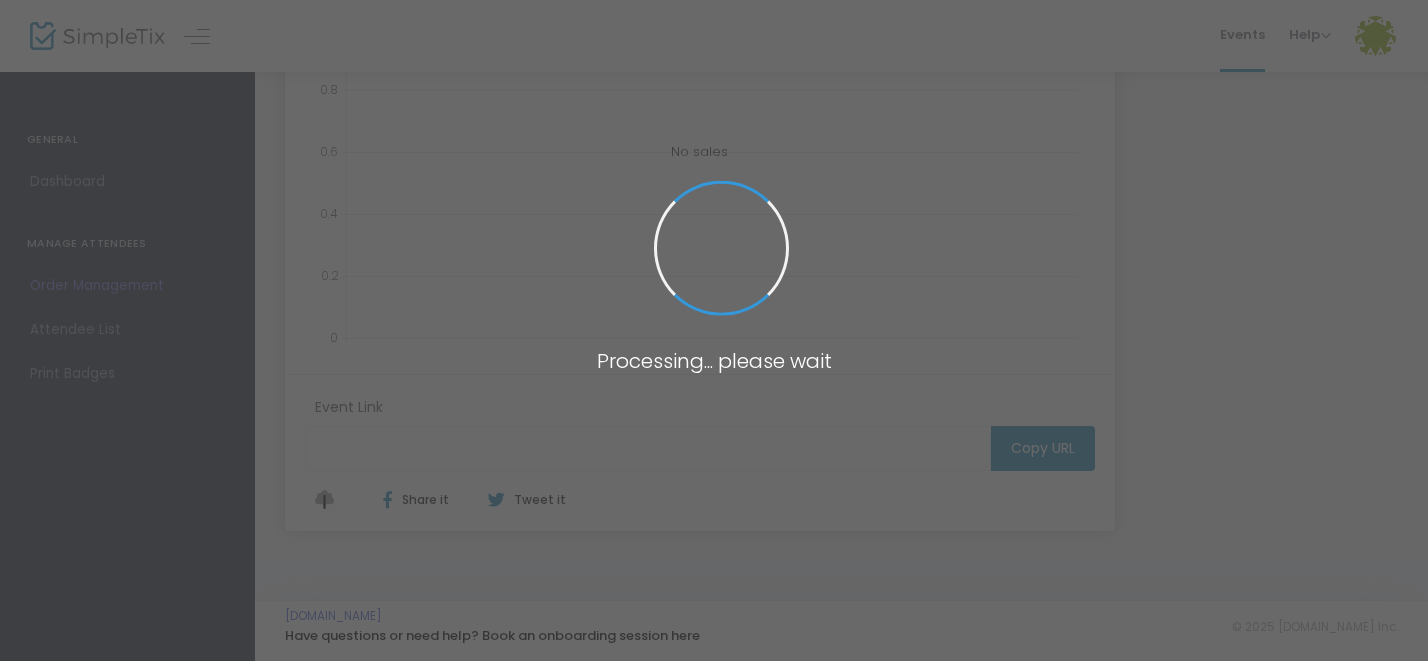 type on "[URL][DOMAIN_NAME][PERSON_NAME]" 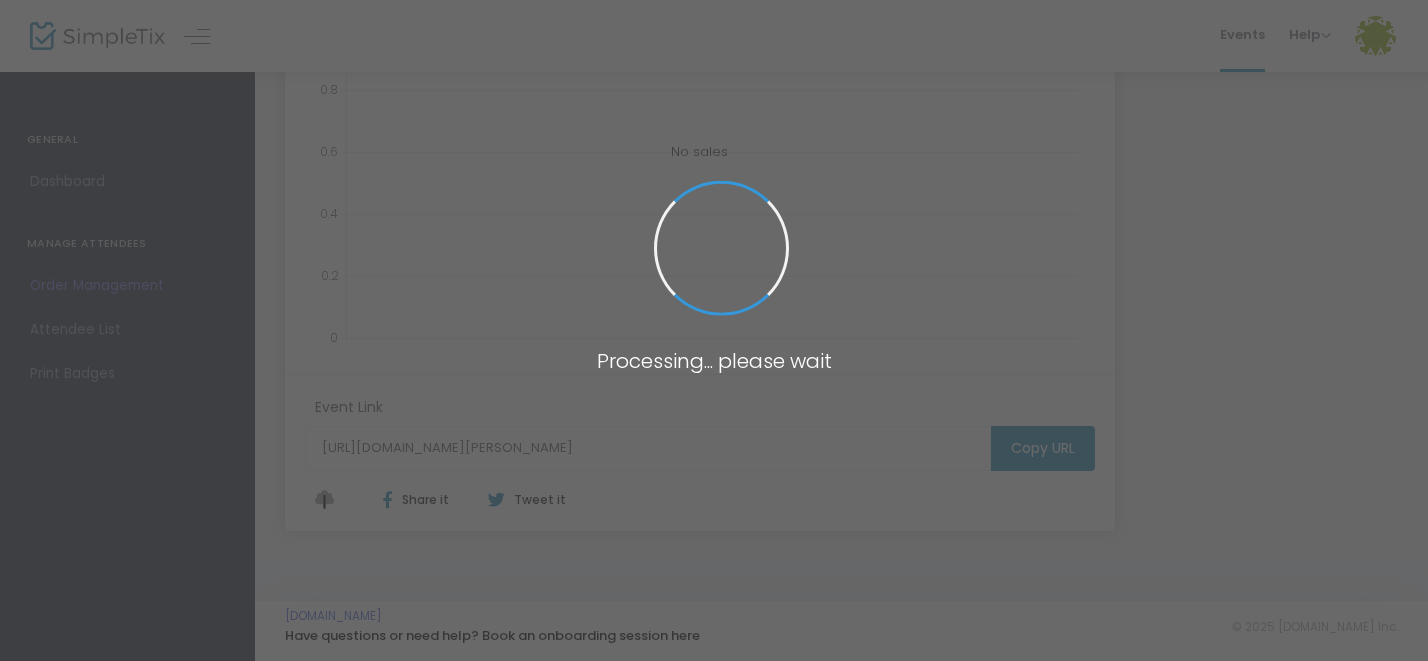 scroll, scrollTop: 540, scrollLeft: 0, axis: vertical 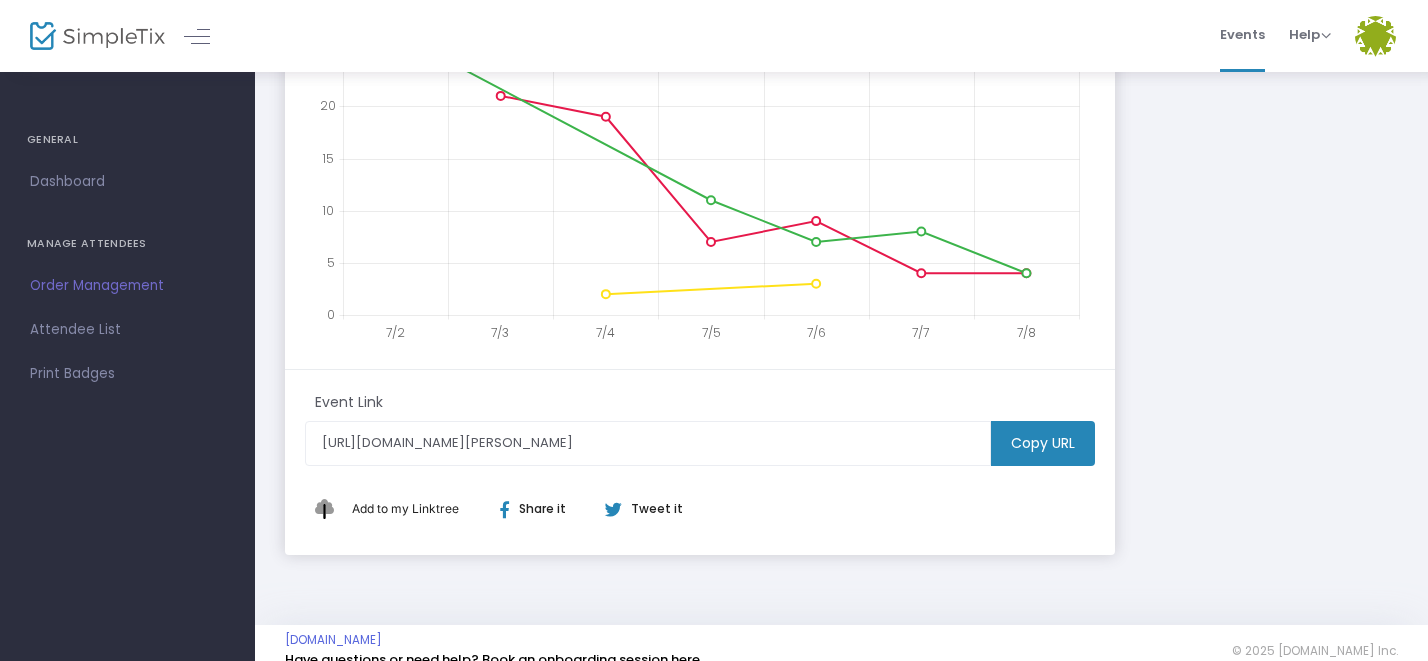 click at bounding box center [1375, 36] 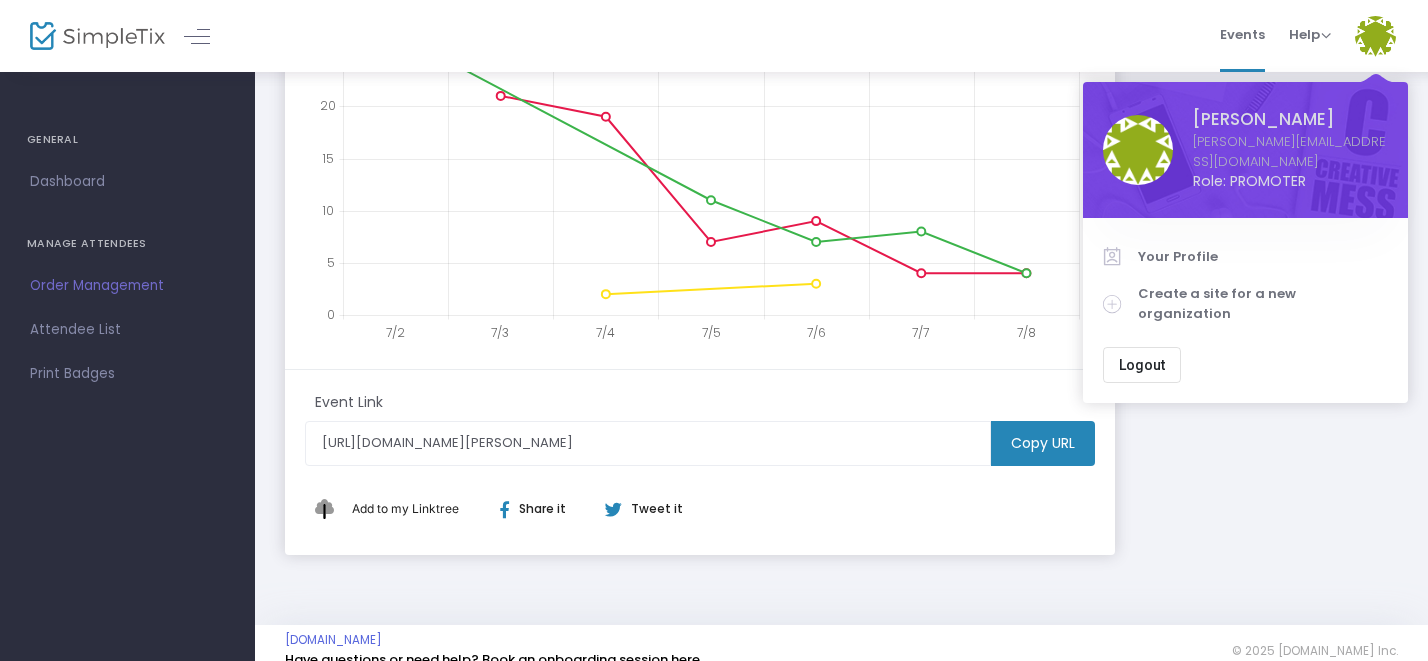 click on "Logout" at bounding box center [1142, 365] 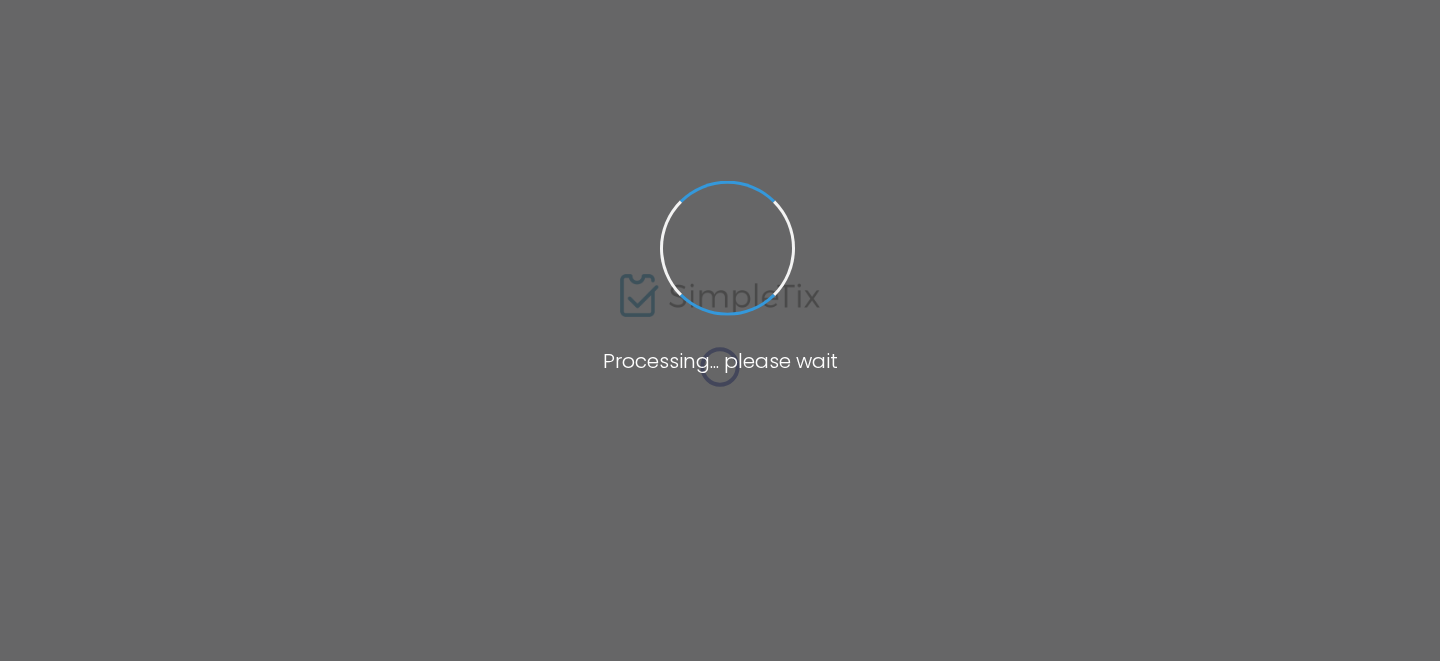 scroll, scrollTop: 0, scrollLeft: 0, axis: both 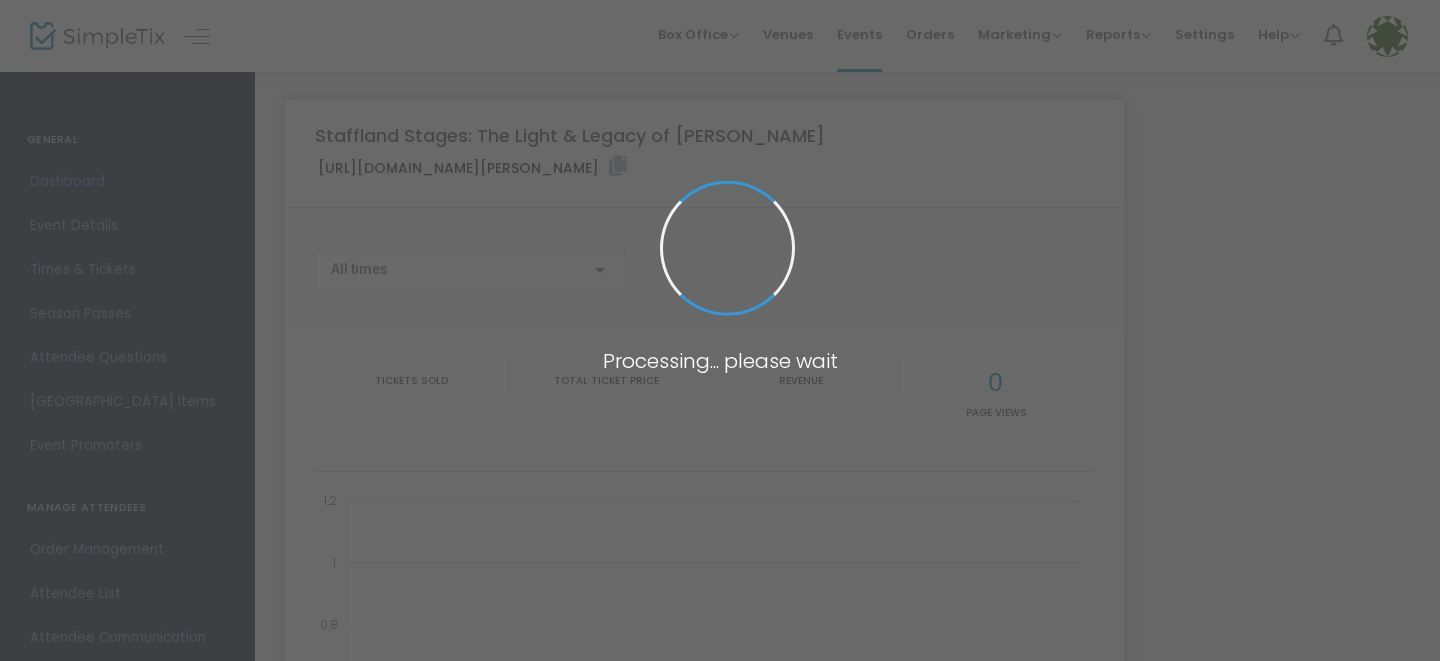 type on "[URL][DOMAIN_NAME][PERSON_NAME]" 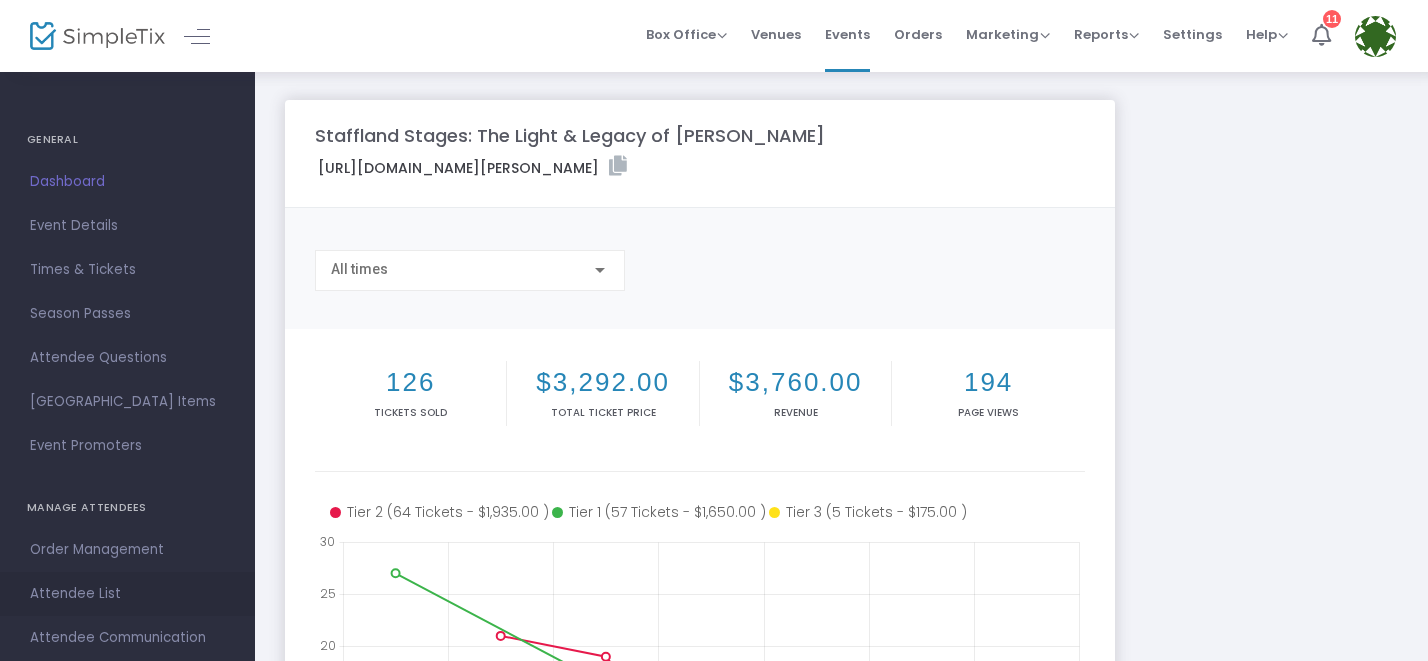 click on "Attendee List" at bounding box center (127, 594) 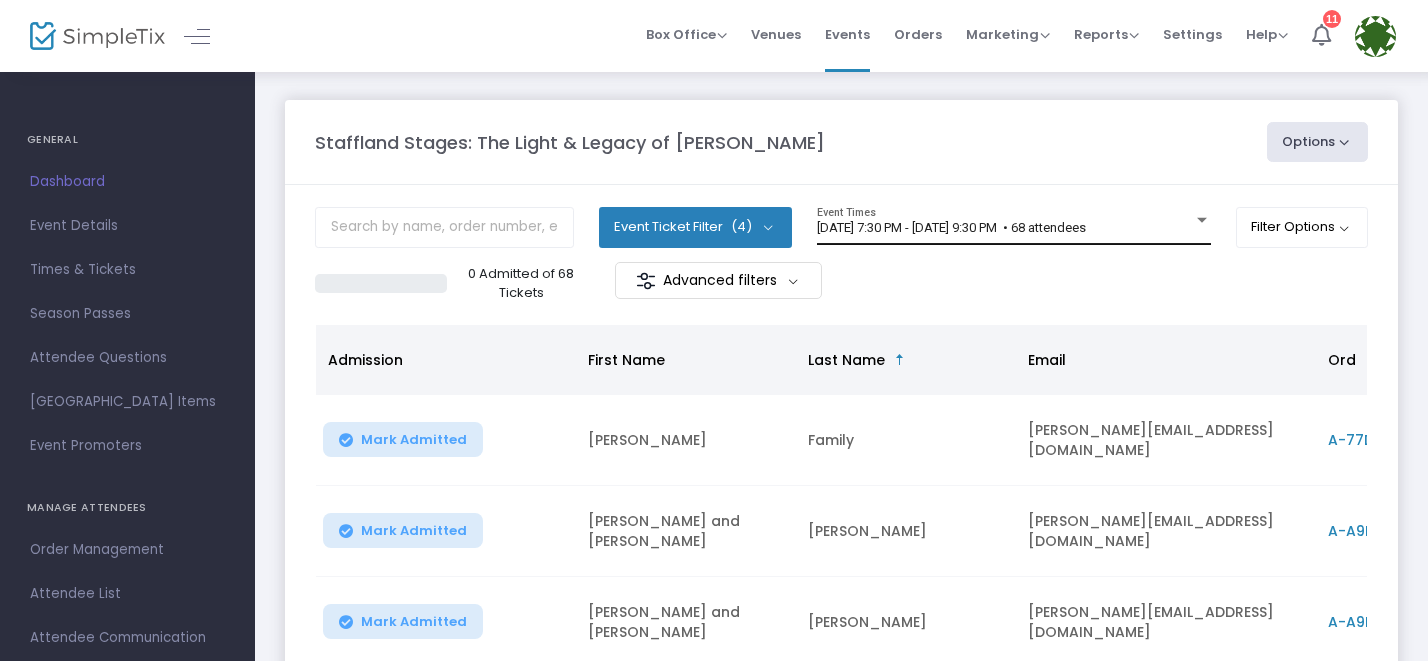 click on "[DATE] 7:30 PM - [DATE] 9:30 PM   • 68 attendees Event Times" 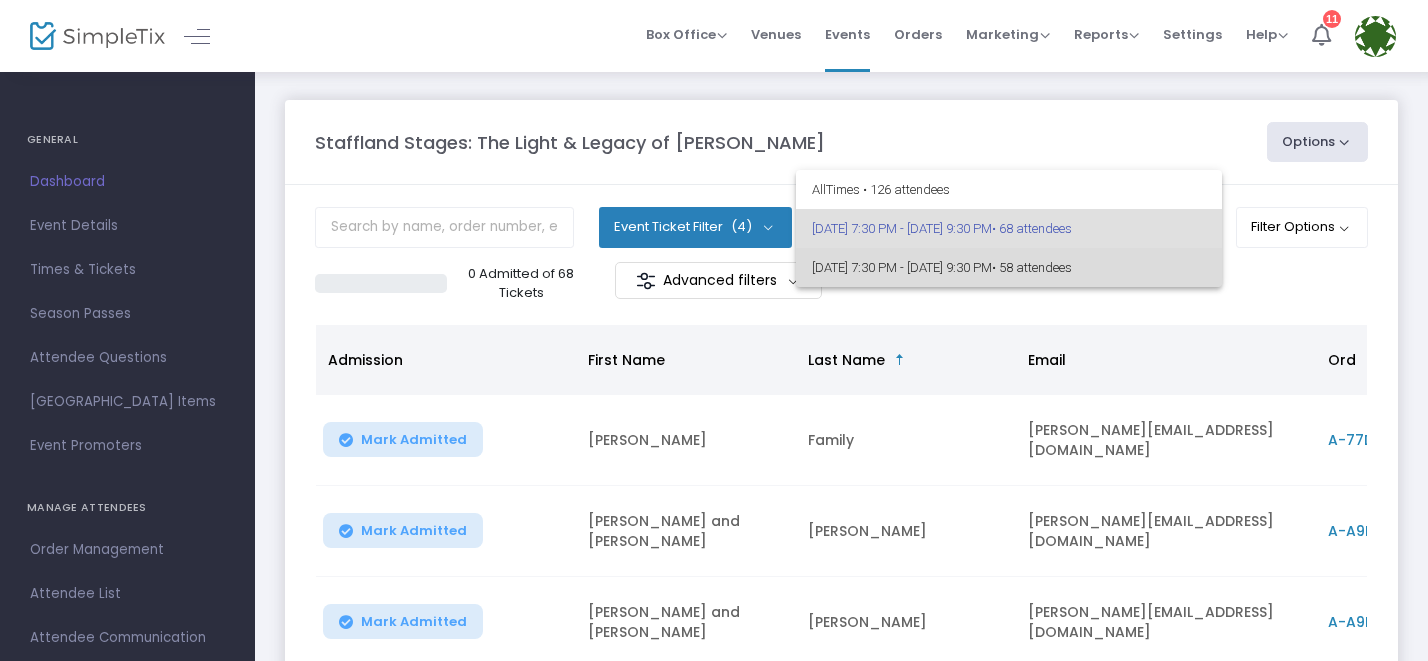 click on "[DATE] 7:30 PM - [DATE] 9:30 PM    • 58 attendees" at bounding box center (1009, 267) 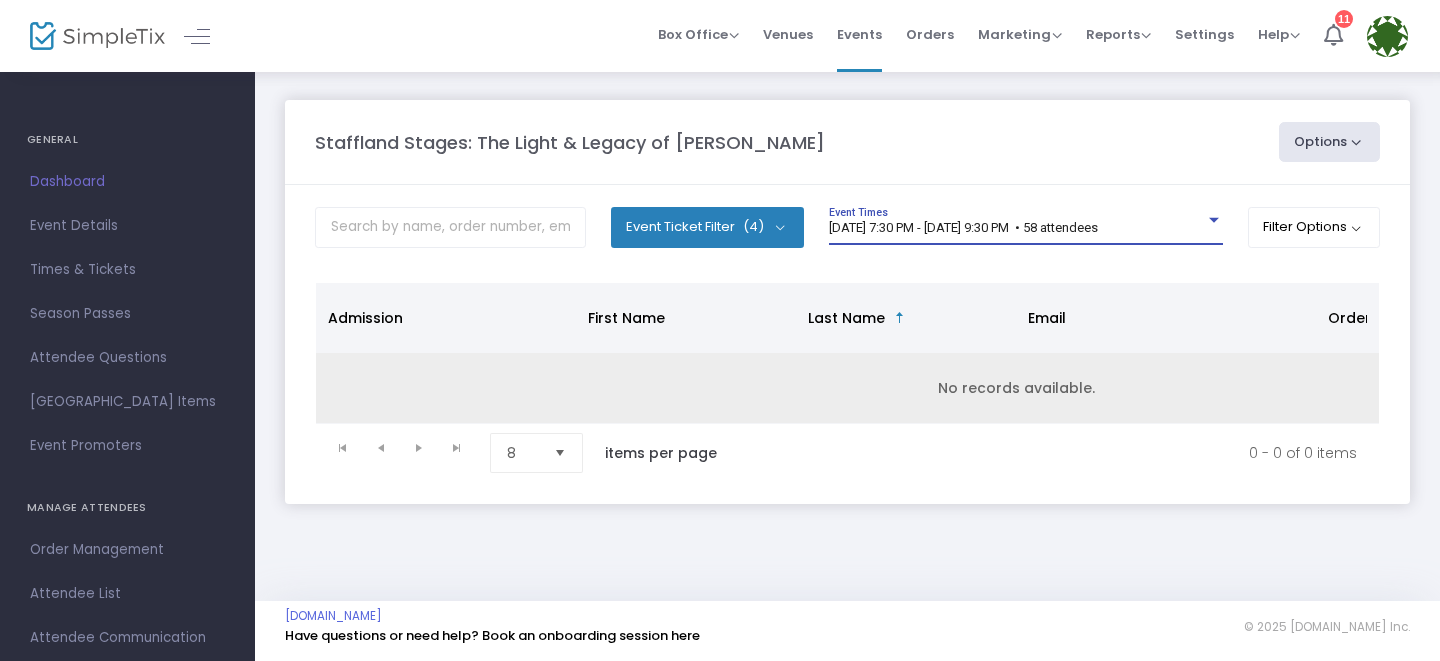 scroll, scrollTop: 0, scrollLeft: 19, axis: horizontal 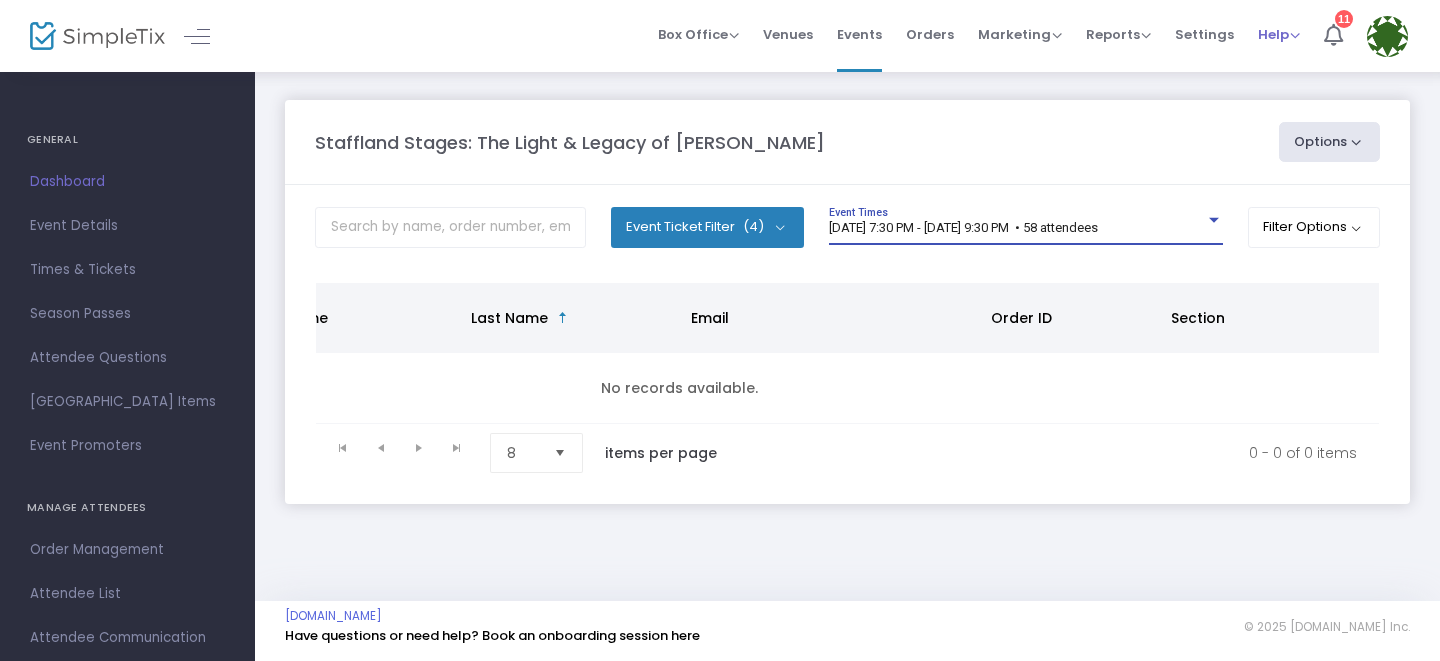 click on "Help   View Docs   Contact Support" at bounding box center [1279, 34] 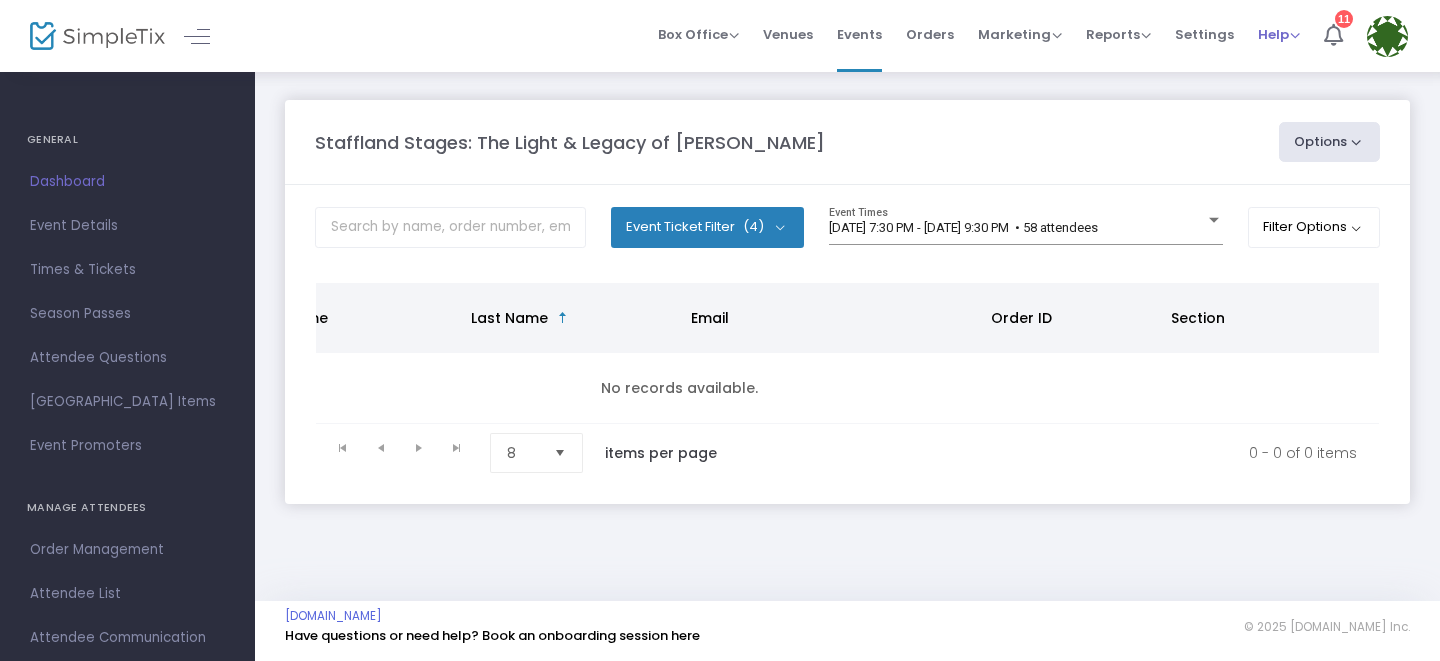 click on "Help" at bounding box center (1279, 34) 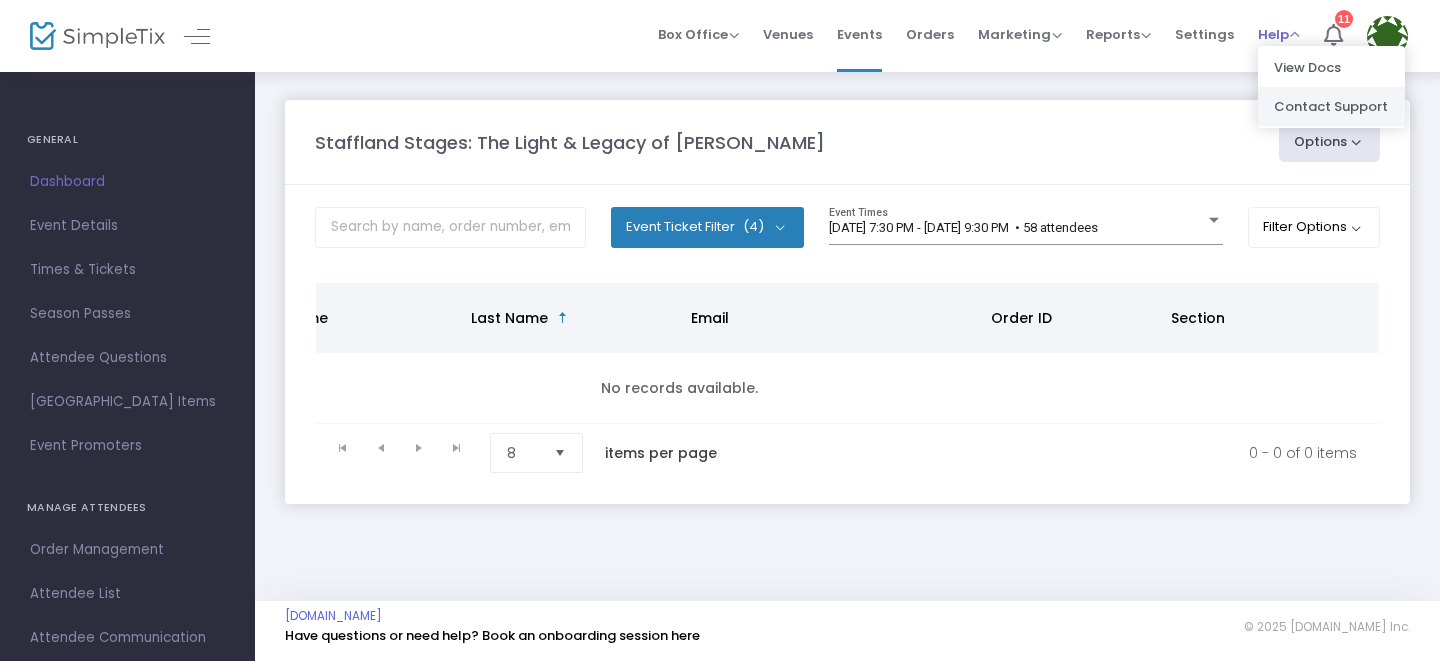 click on "Contact Support" at bounding box center (1331, 106) 